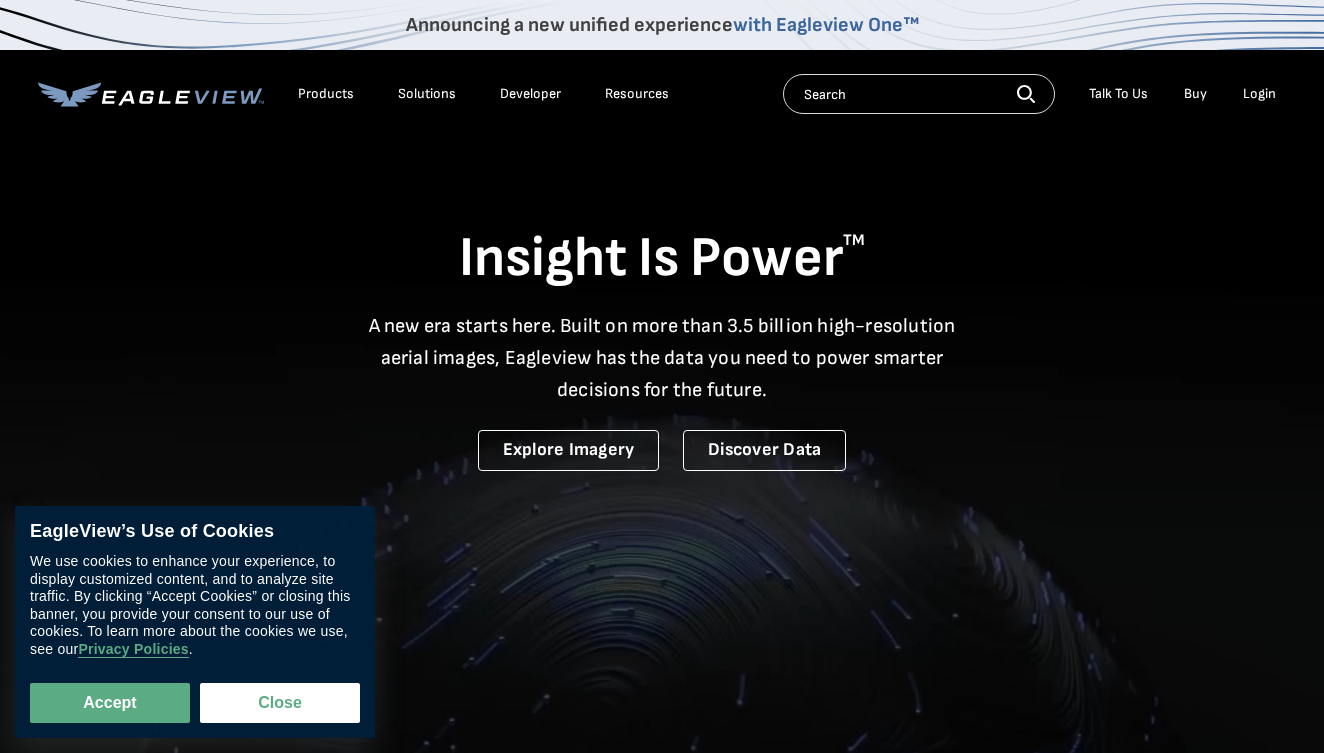 scroll, scrollTop: 0, scrollLeft: 0, axis: both 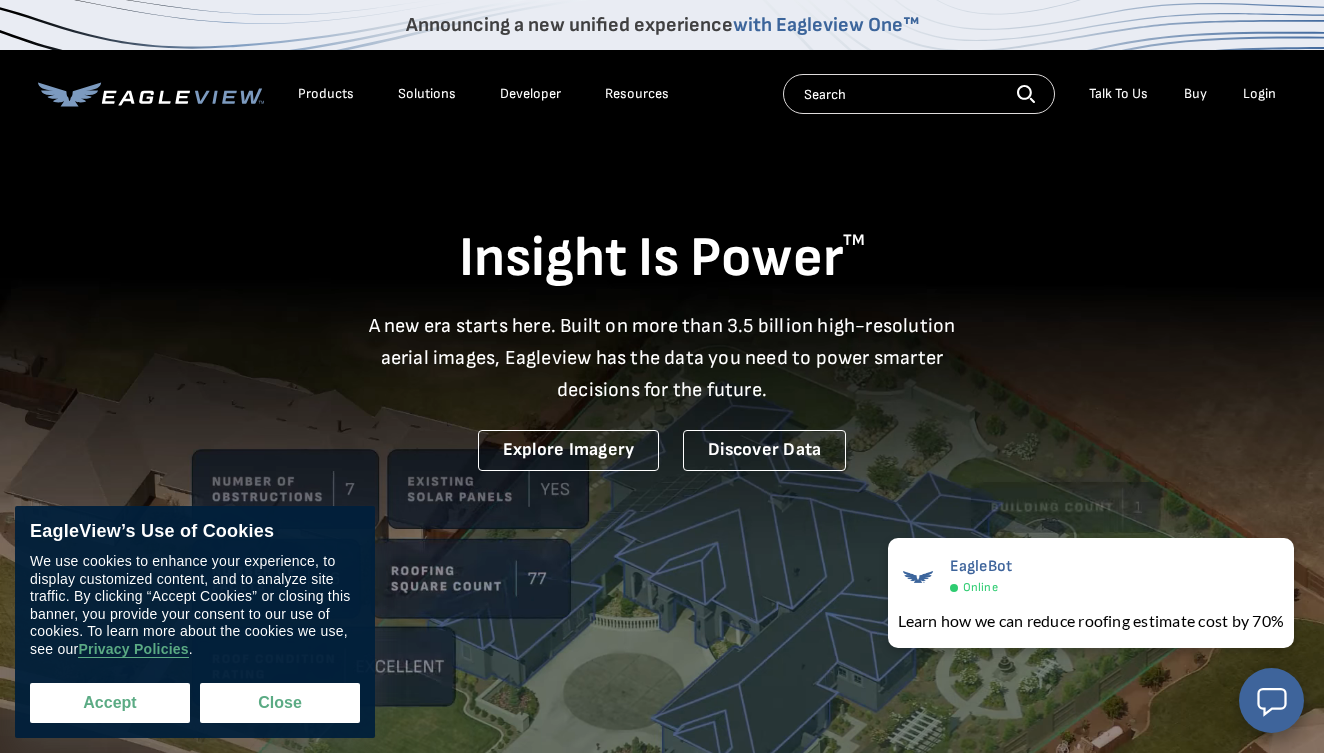 click on "Accept" at bounding box center (110, 703) 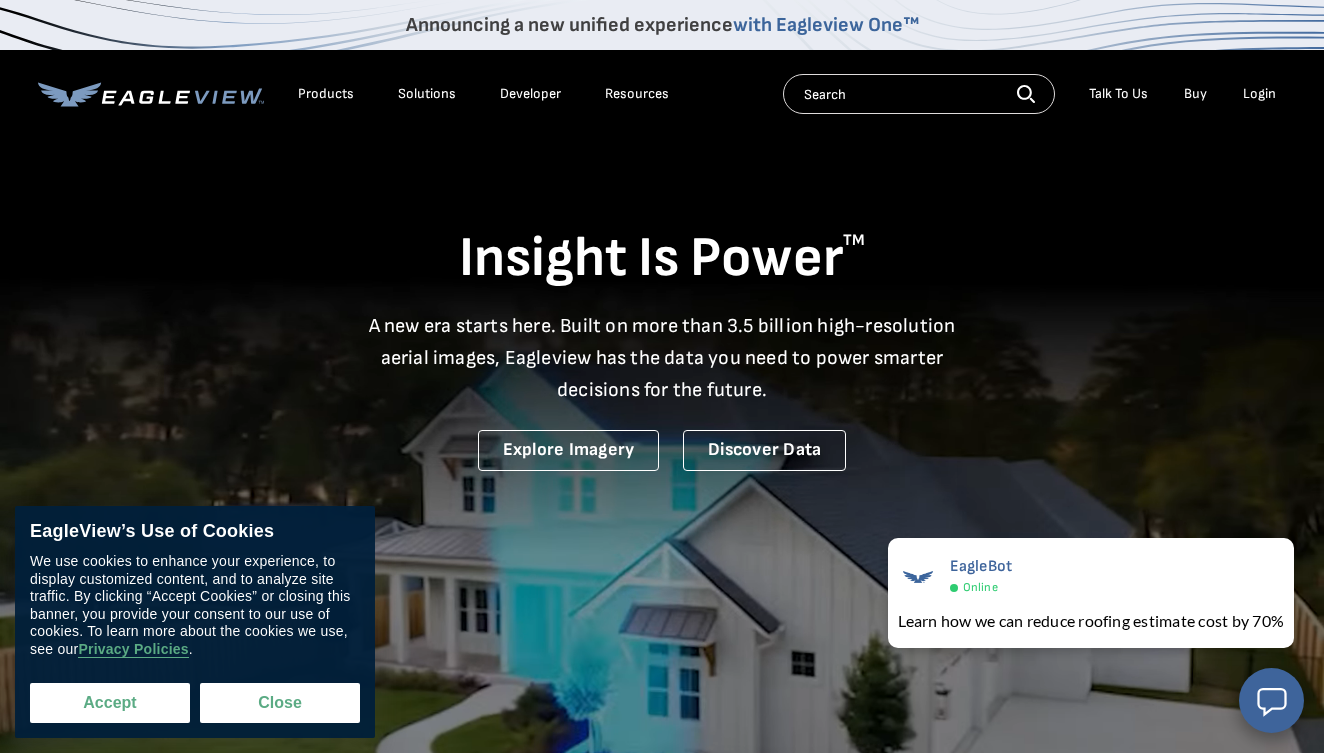 checkbox on "true" 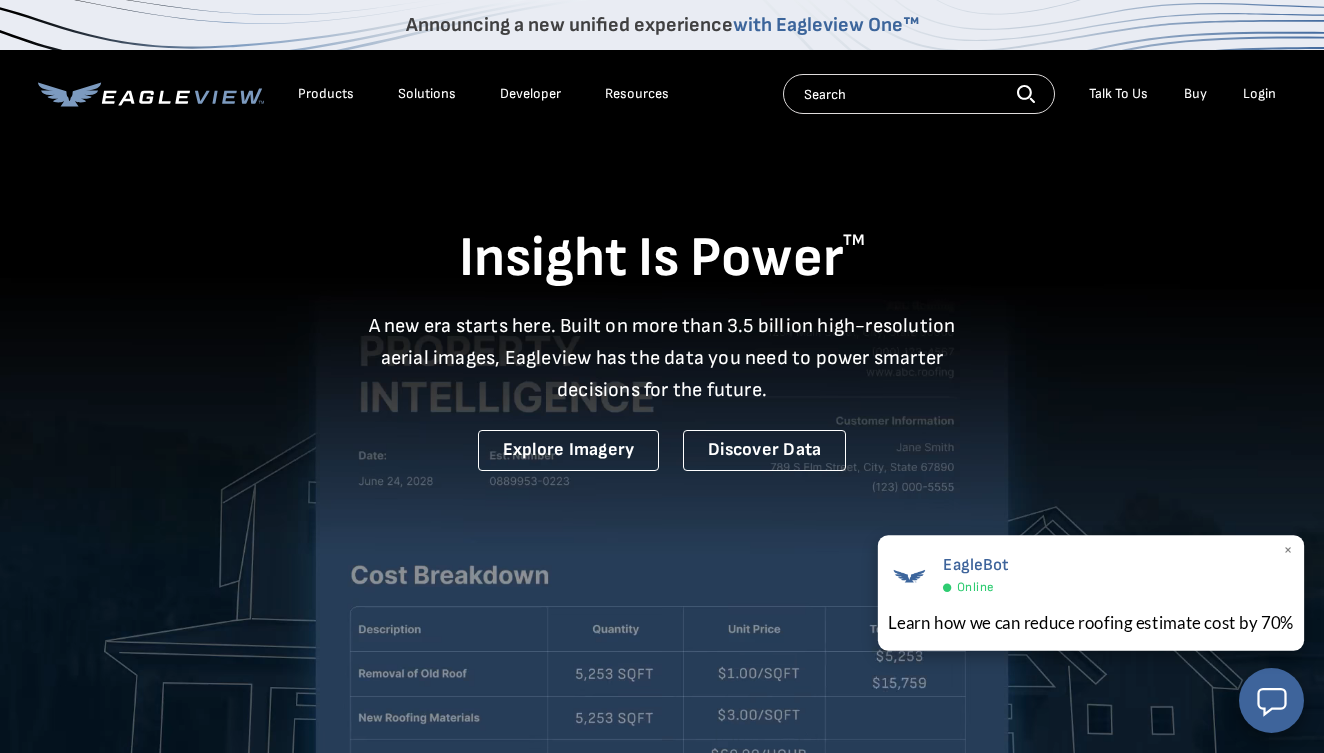 click on "EagleBot Online Learn how we can reduce roofing estimate cost by 70% ×" at bounding box center [1090, 593] 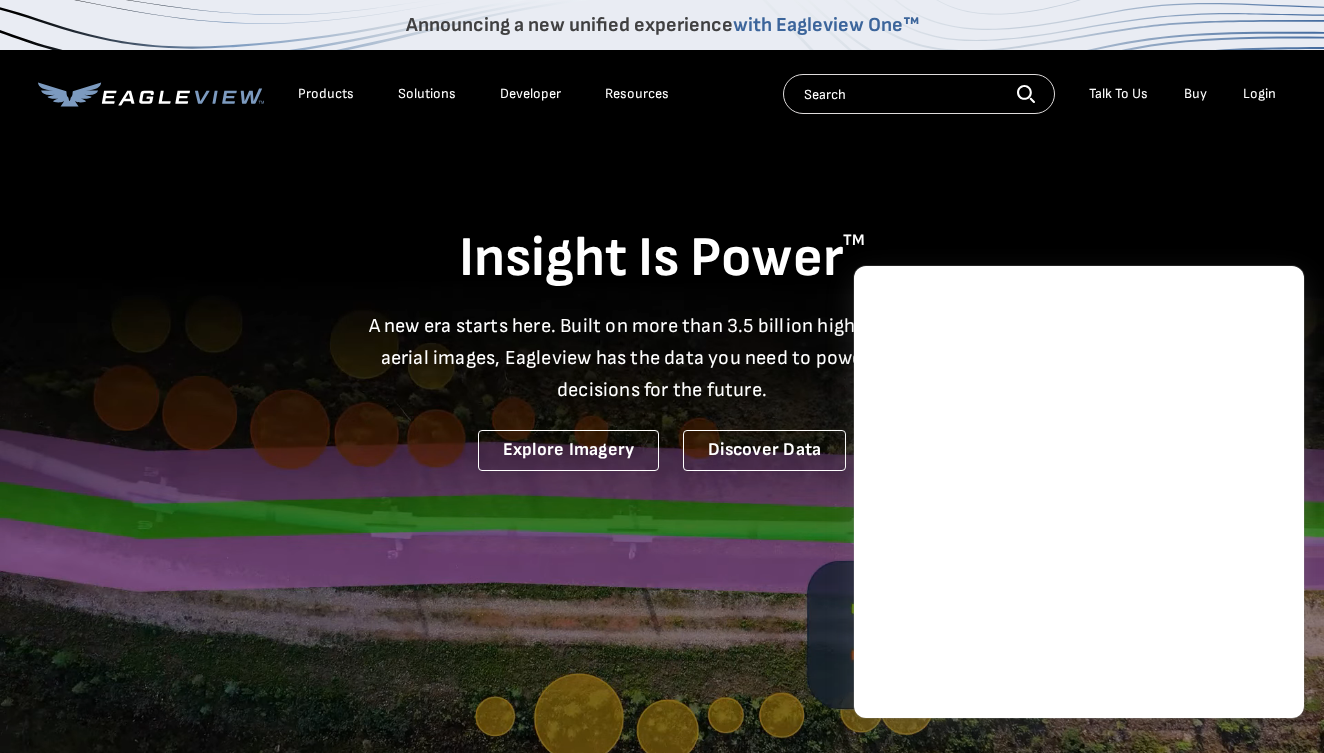 click on "Products" at bounding box center [326, 94] 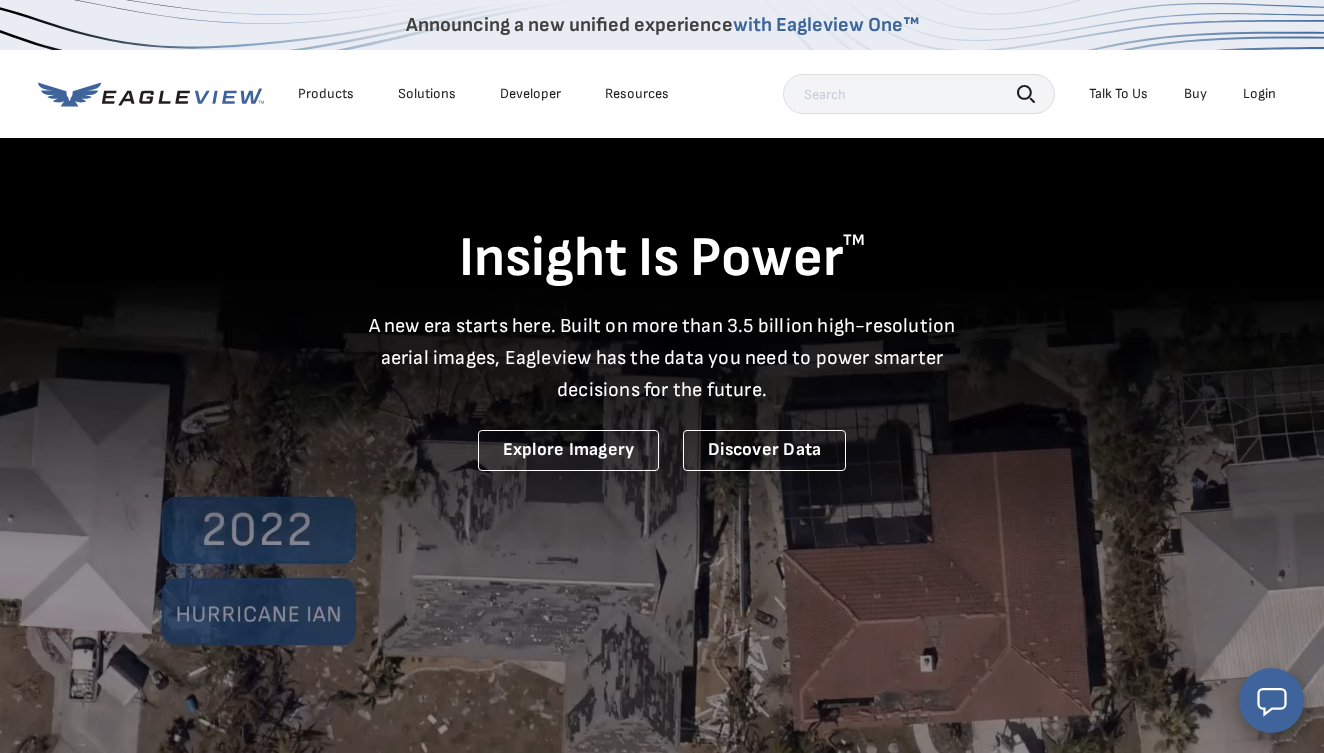 click on "Products" at bounding box center (326, 94) 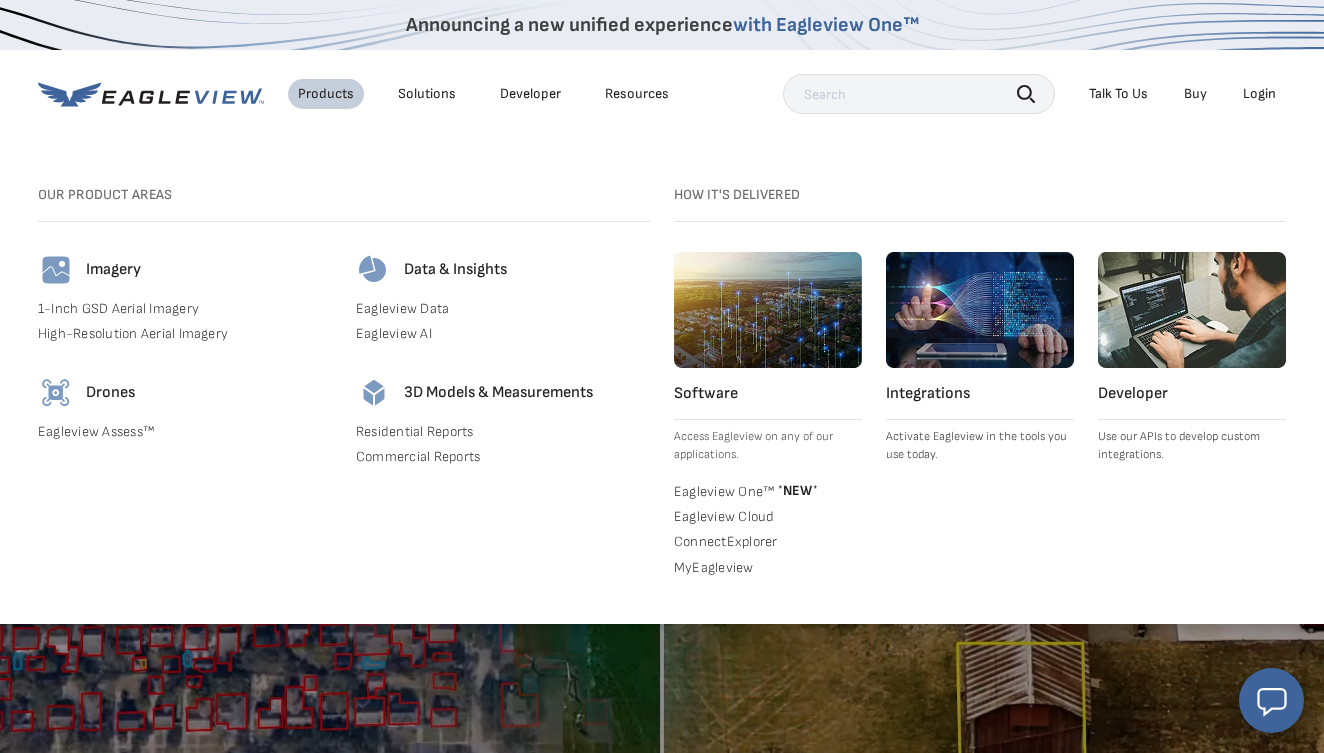 click on "Buy" at bounding box center (1195, 94) 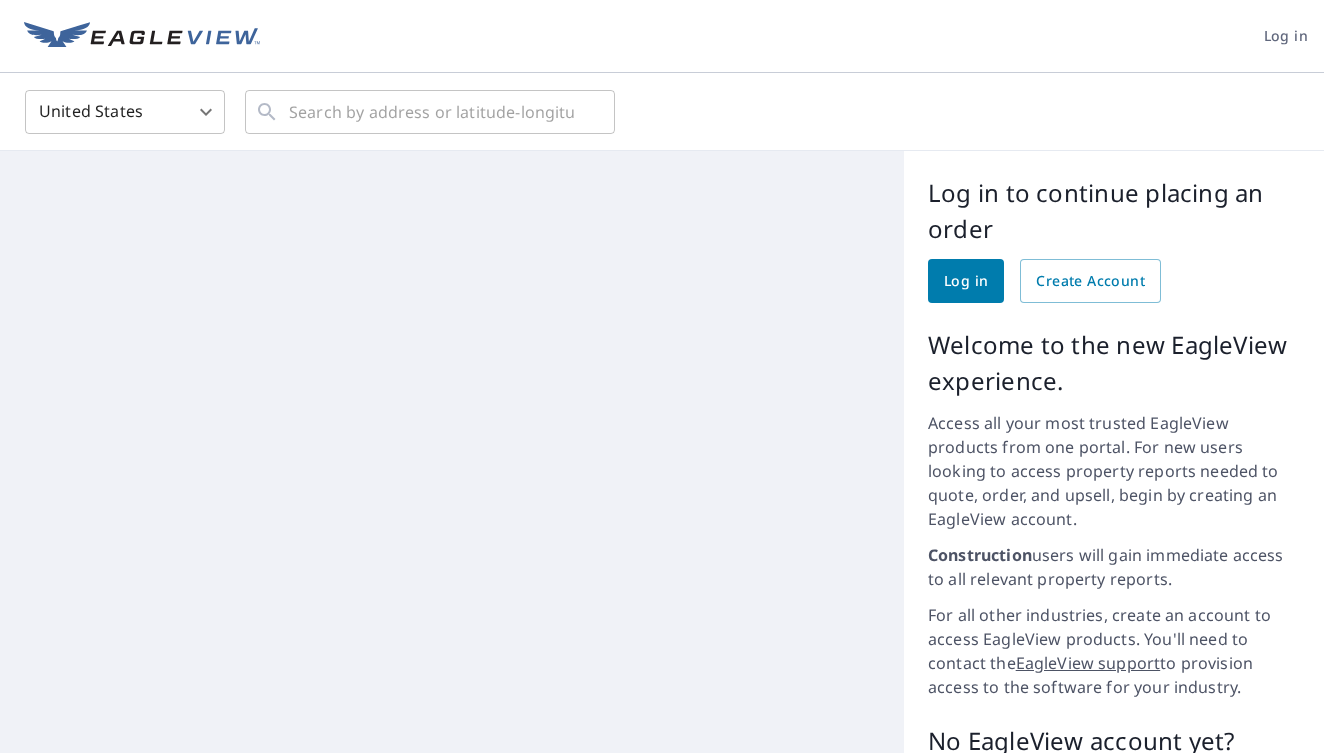 scroll, scrollTop: 0, scrollLeft: 0, axis: both 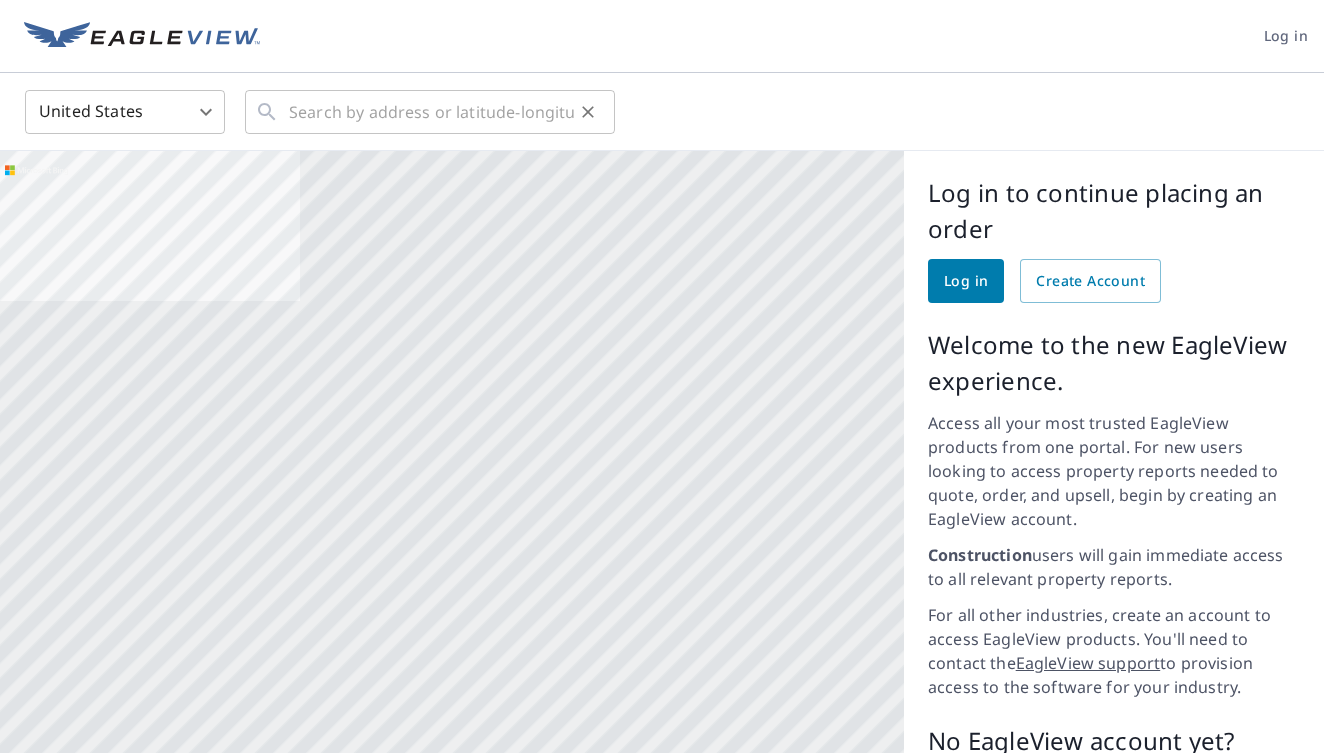 click 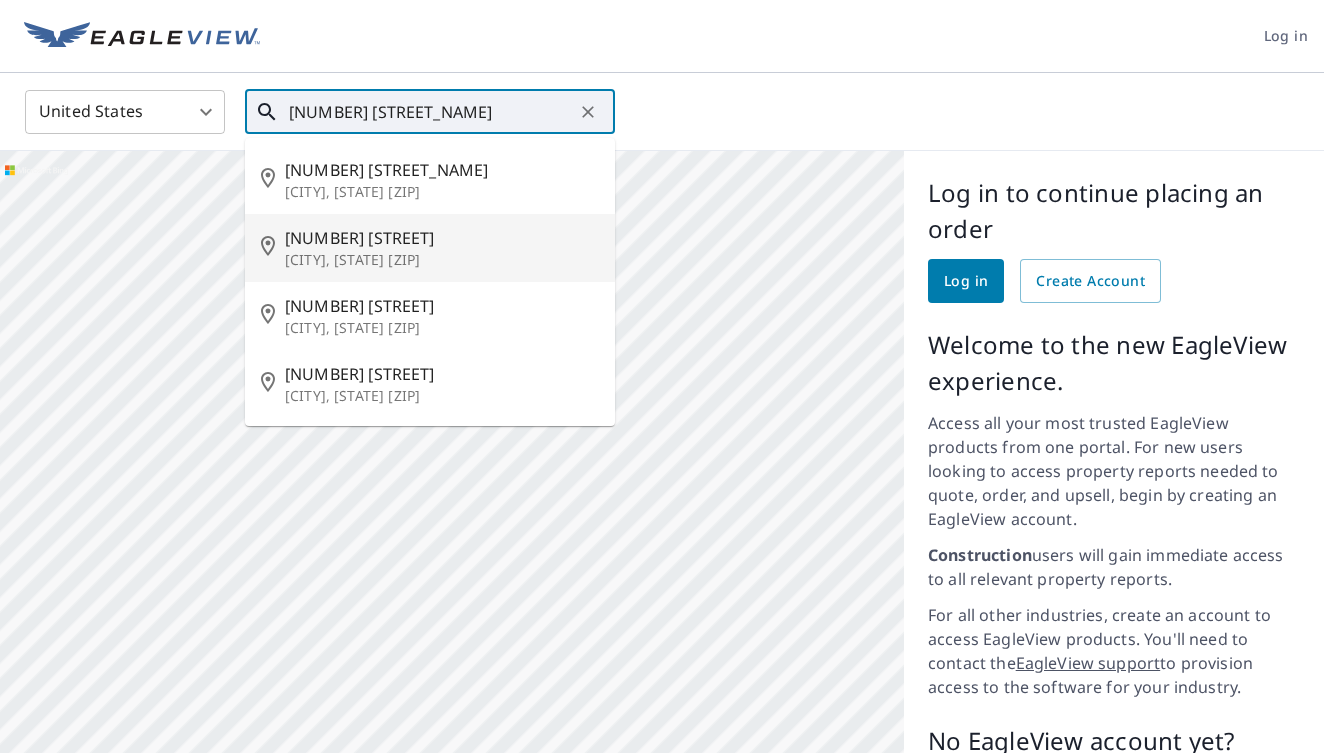click on "42 S Beach St" at bounding box center (442, 238) 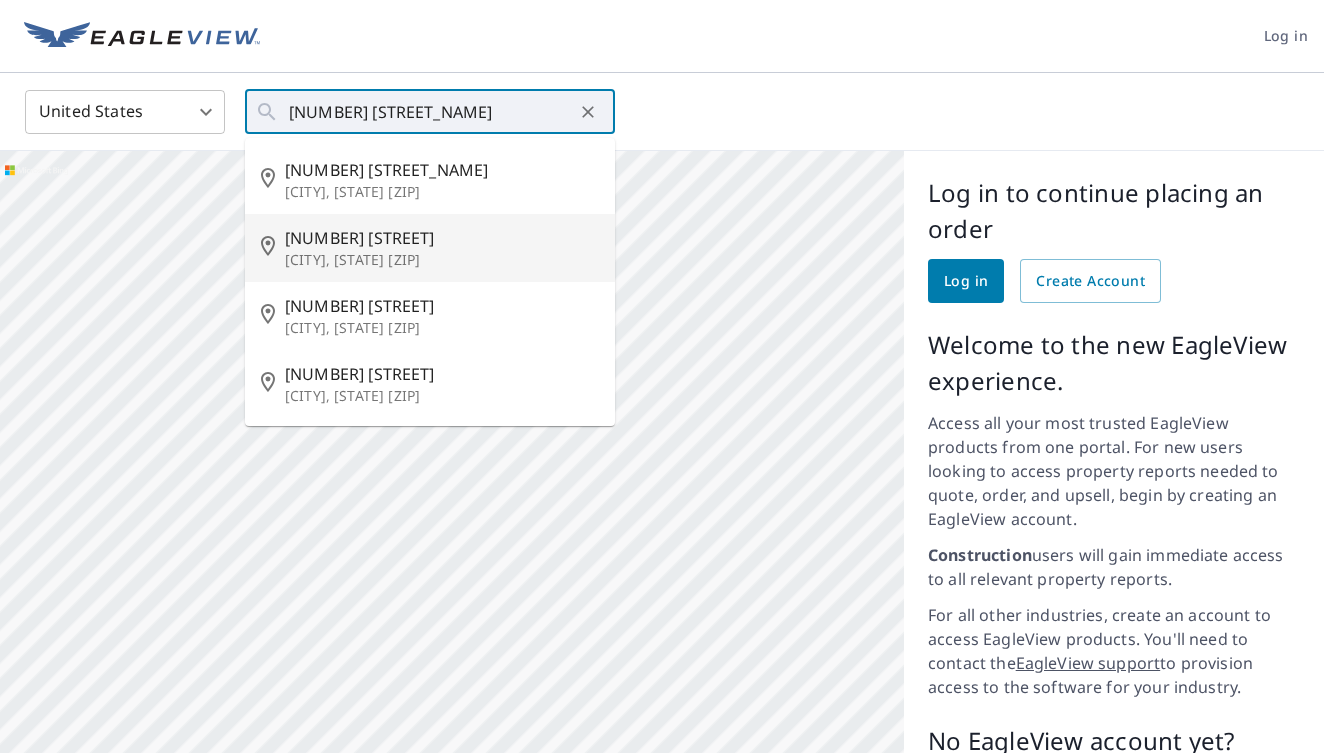 type on "42 S Beach St Sebago, ME 04029" 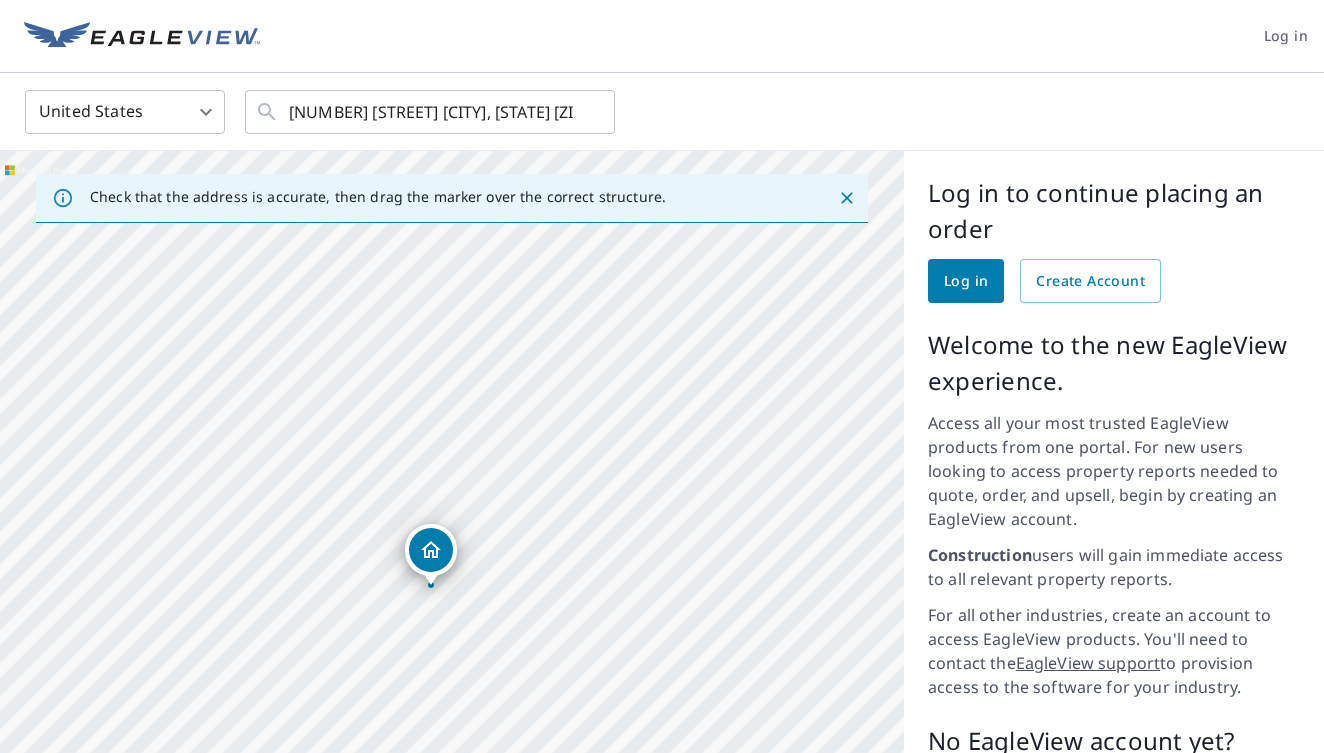 scroll, scrollTop: 0, scrollLeft: 0, axis: both 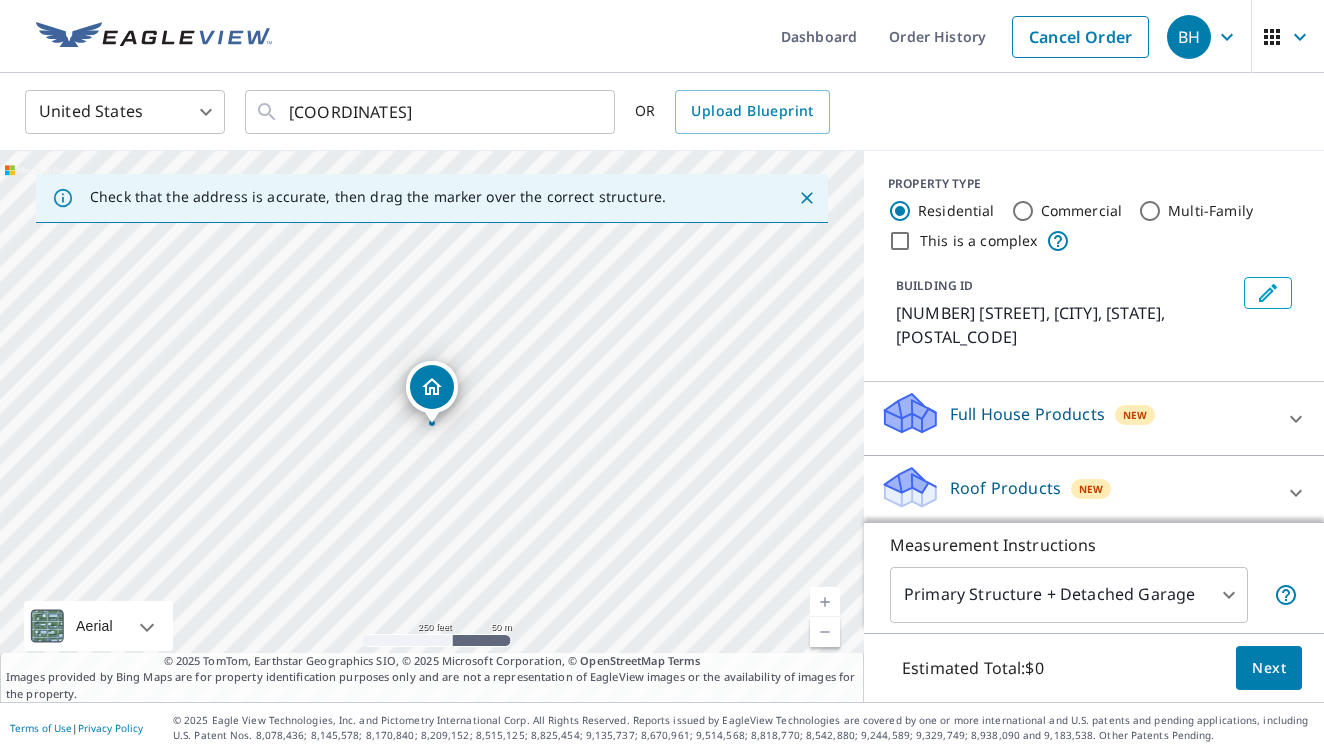 click on "Check that the address is accurate, then drag the marker over the correct structure." 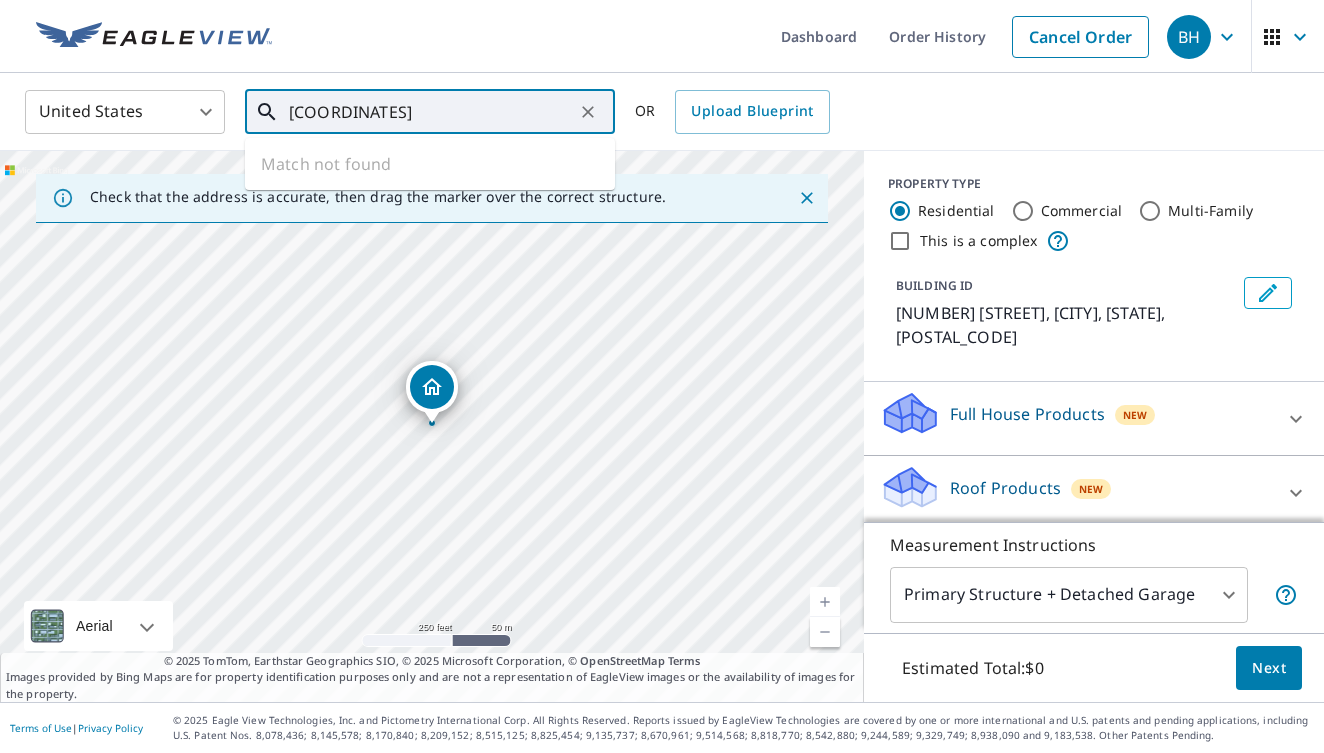 click on "43.859714,-70.629728" at bounding box center [431, 112] 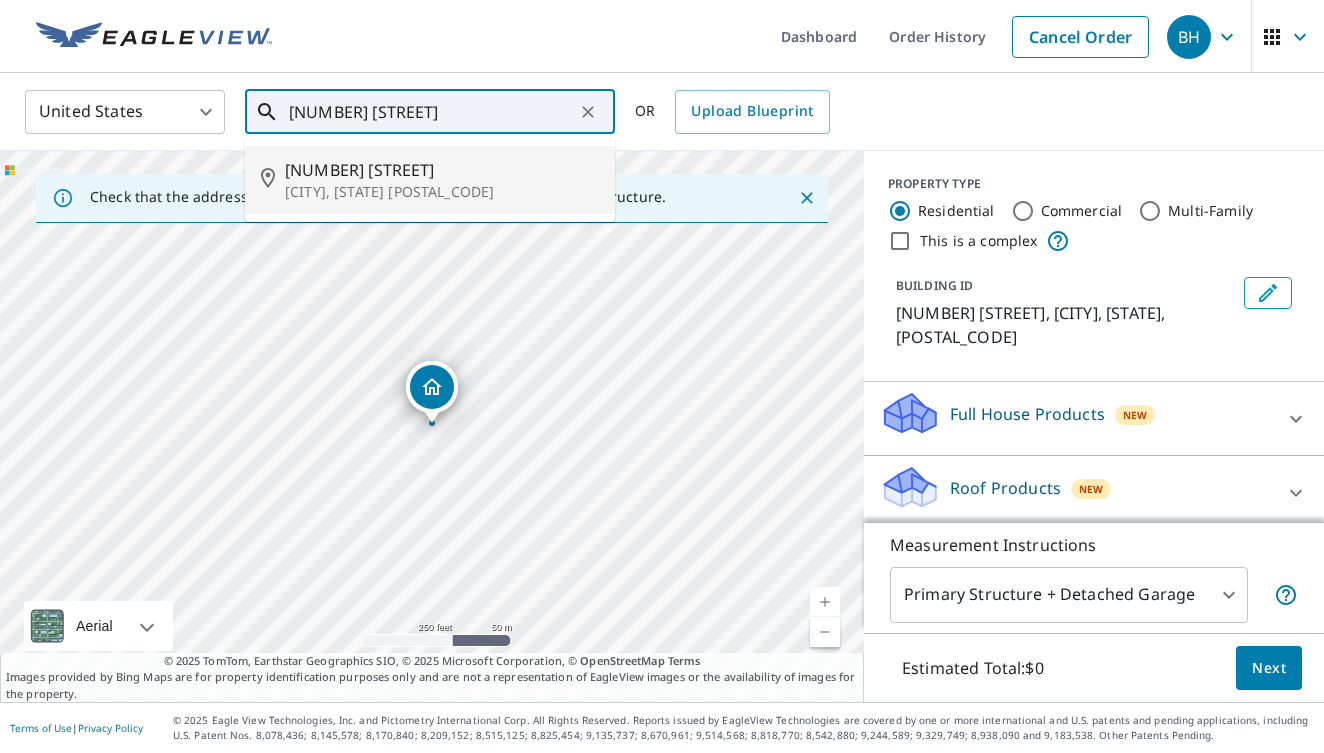 click on "Harpswell, ME 04079" at bounding box center [442, 192] 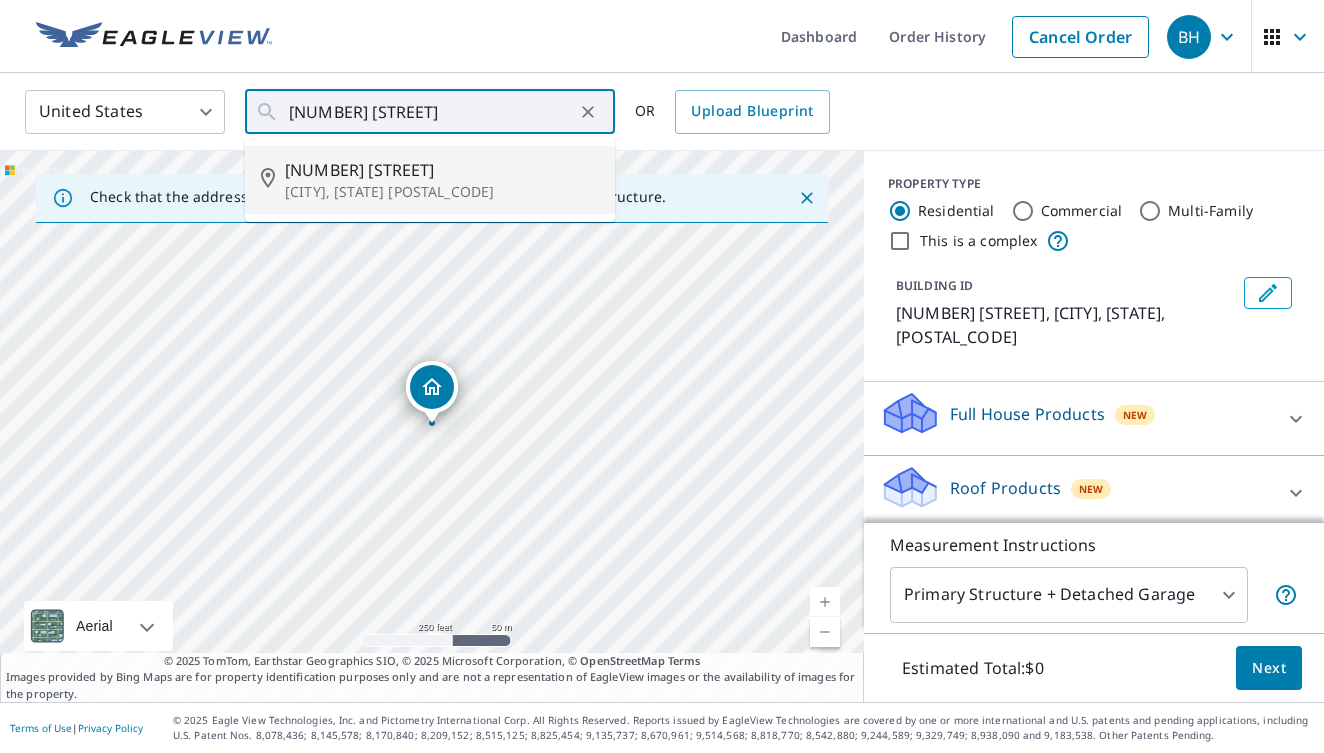 type on "1880 Harpswell NEck Rd Harpswell, ME 04079" 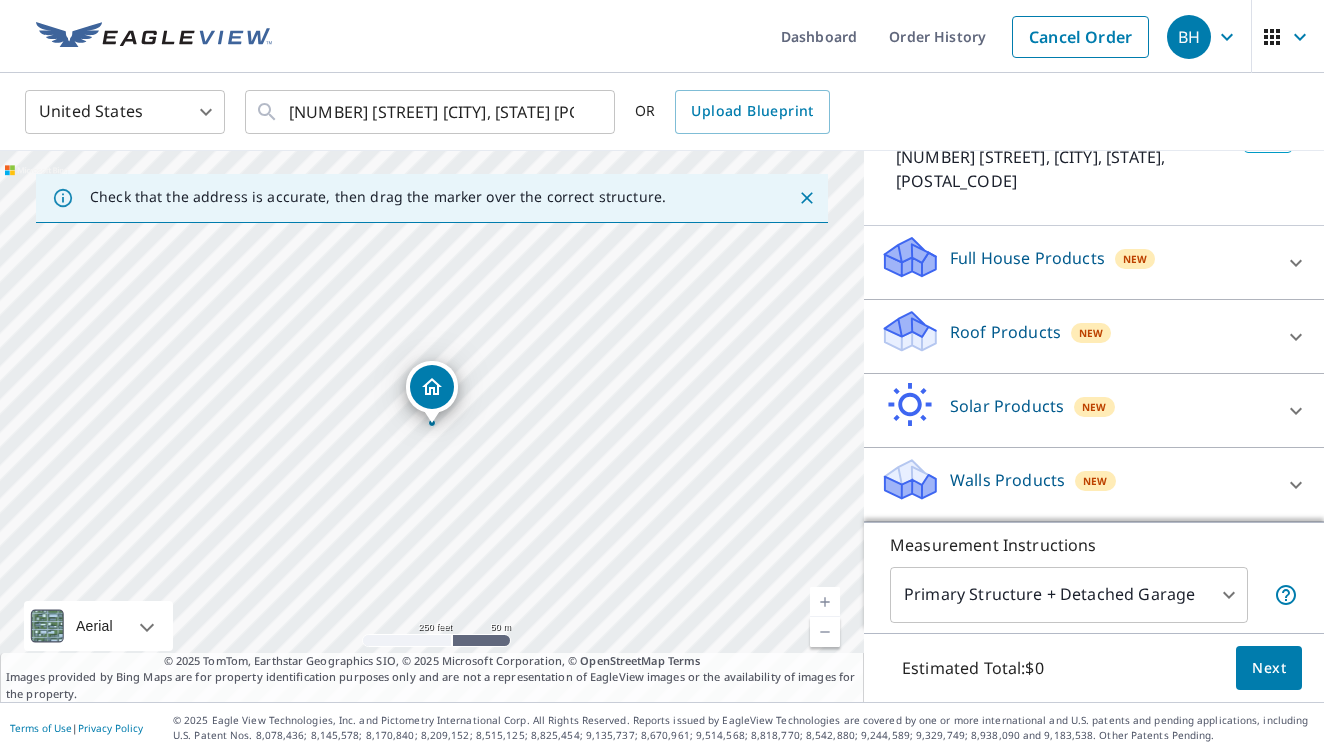 scroll, scrollTop: 156, scrollLeft: 0, axis: vertical 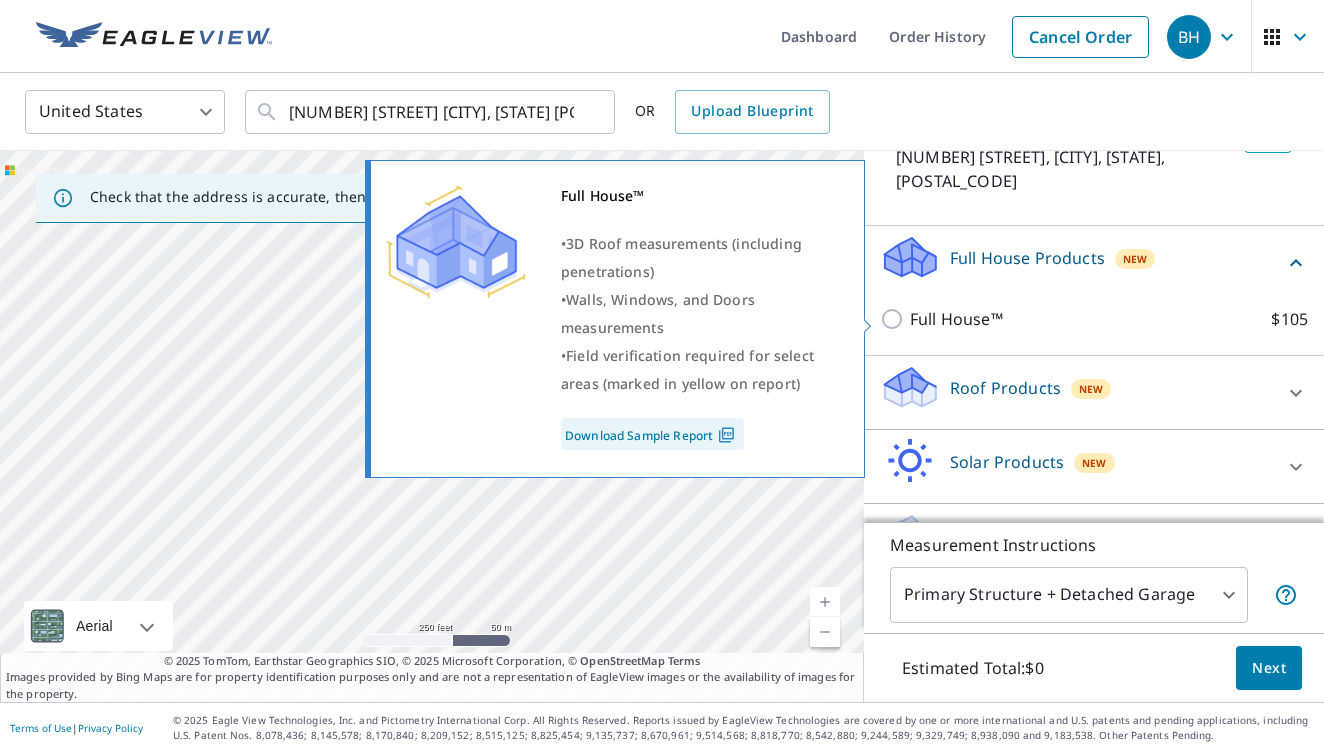 click on "Download Sample Report" at bounding box center (652, 434) 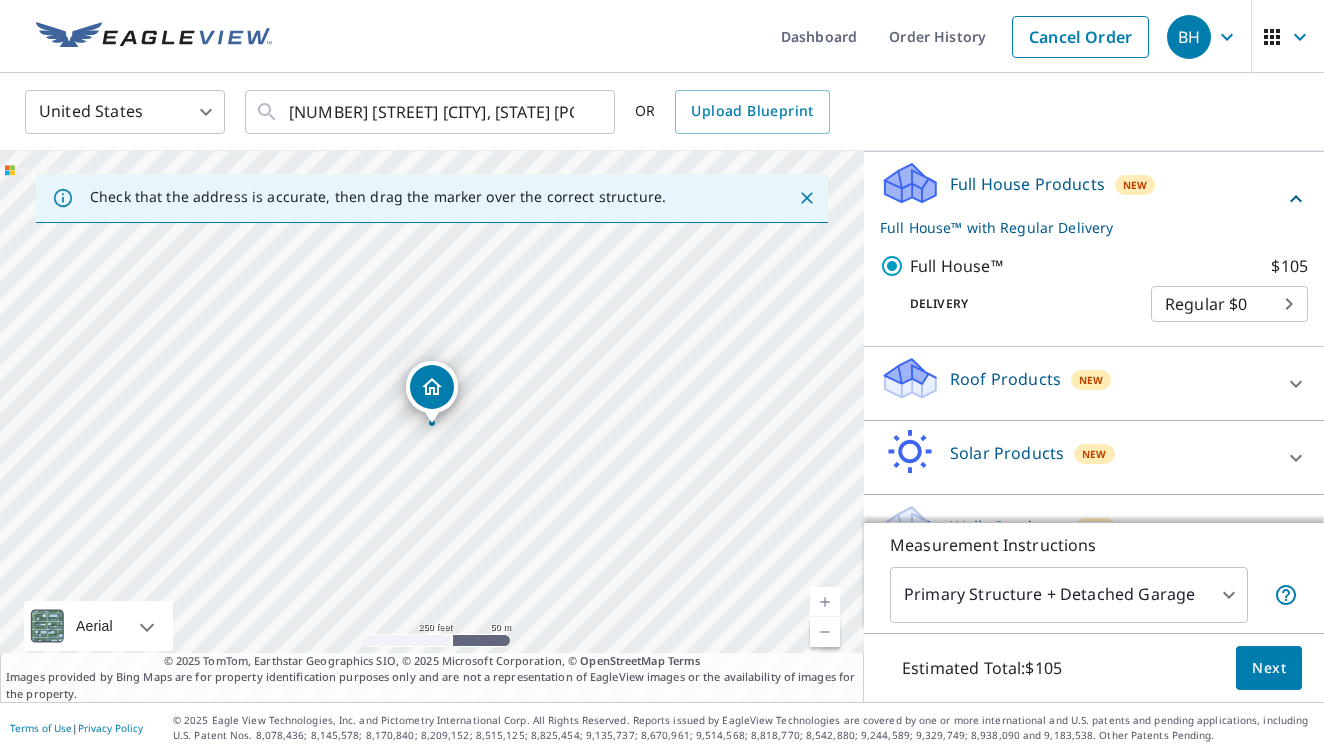 scroll, scrollTop: 233, scrollLeft: 0, axis: vertical 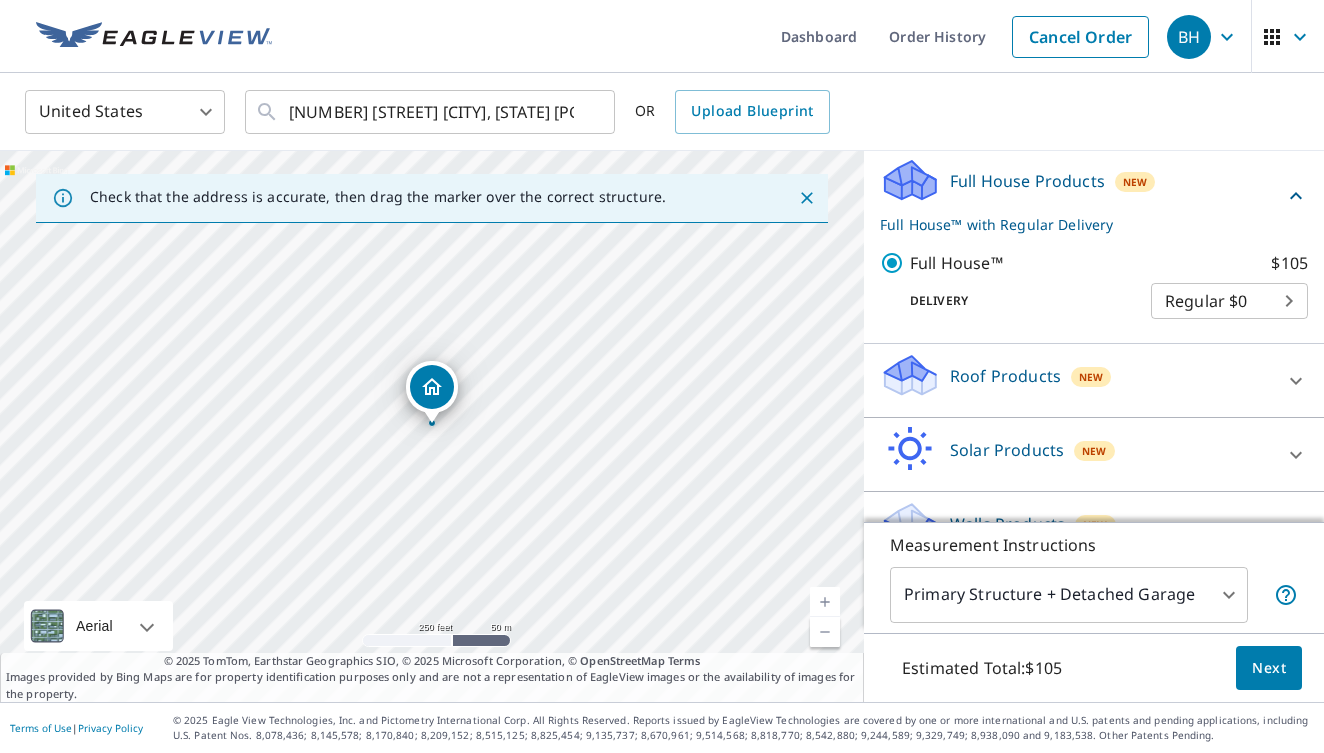 click on "BH BH
Dashboard Order History Cancel Order BH United States US ​ 1880 Harpswell NEck Rd Harpswell, ME 04079 ​ OR Upload Blueprint Check that the address is accurate, then drag the marker over the correct structure. 1880 Harpswell Neck Rd Harpswell, ME 04079 Aerial Road A standard road map Aerial A detailed look from above Labels Labels 250 feet 50 m © 2025 TomTom, © Vexcel Imaging, © 2025 Microsoft Corporation,  © OpenStreetMap Terms © 2025 TomTom, Earthstar Geographics SIO, © 2025 Microsoft Corporation, ©   OpenStreetMap   Terms Images provided by Bing Maps are for property identification purposes only and are not a representation of EagleView images or the availability of images for the property. PROPERTY TYPE Residential Commercial Multi-Family This is a complex BUILDING ID 1880 Harpswell Neck Rd, Harpswell, ME, 04079 Full House Products New Full House™ with Regular Delivery Full House™ $105 Delivery Regular $0 8 ​ Roof Products New Premium $32.75 - $87 QuickSquares™ $18 Gutter $18" at bounding box center [662, 376] 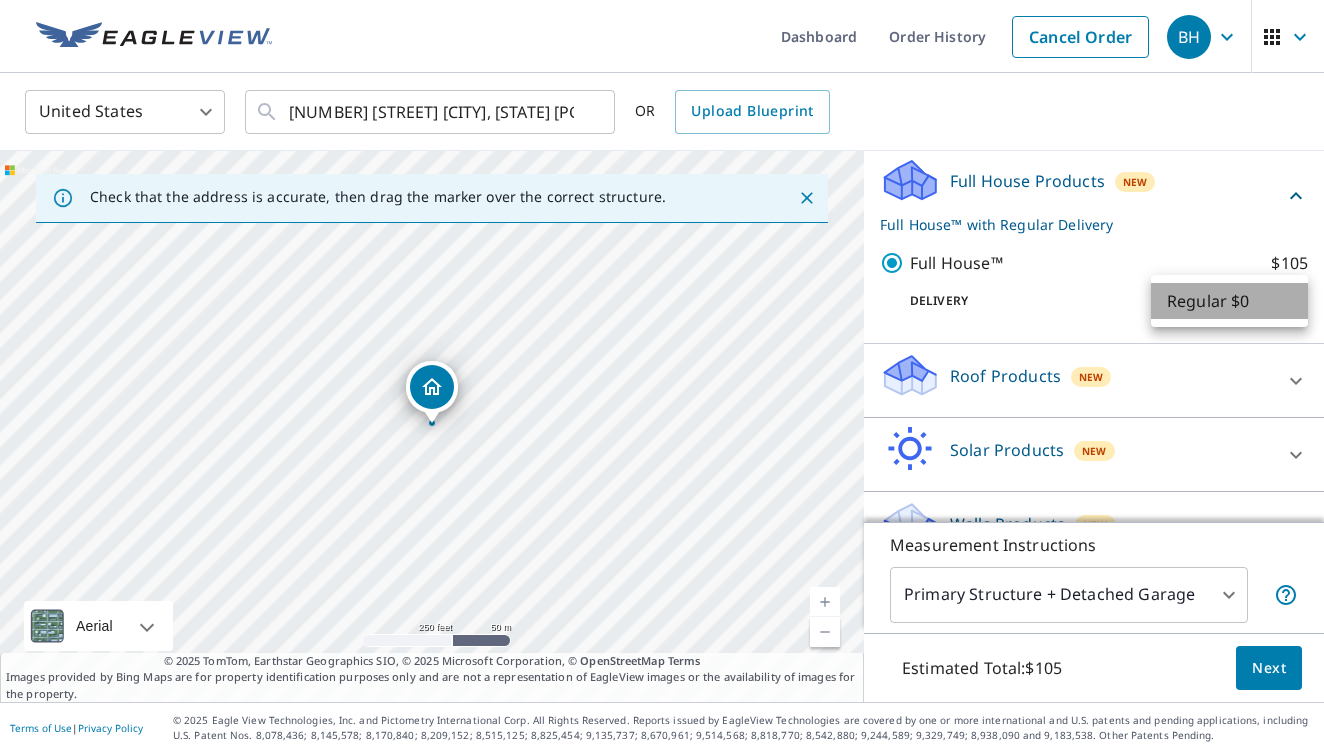 click on "Regular $0" at bounding box center [1229, 301] 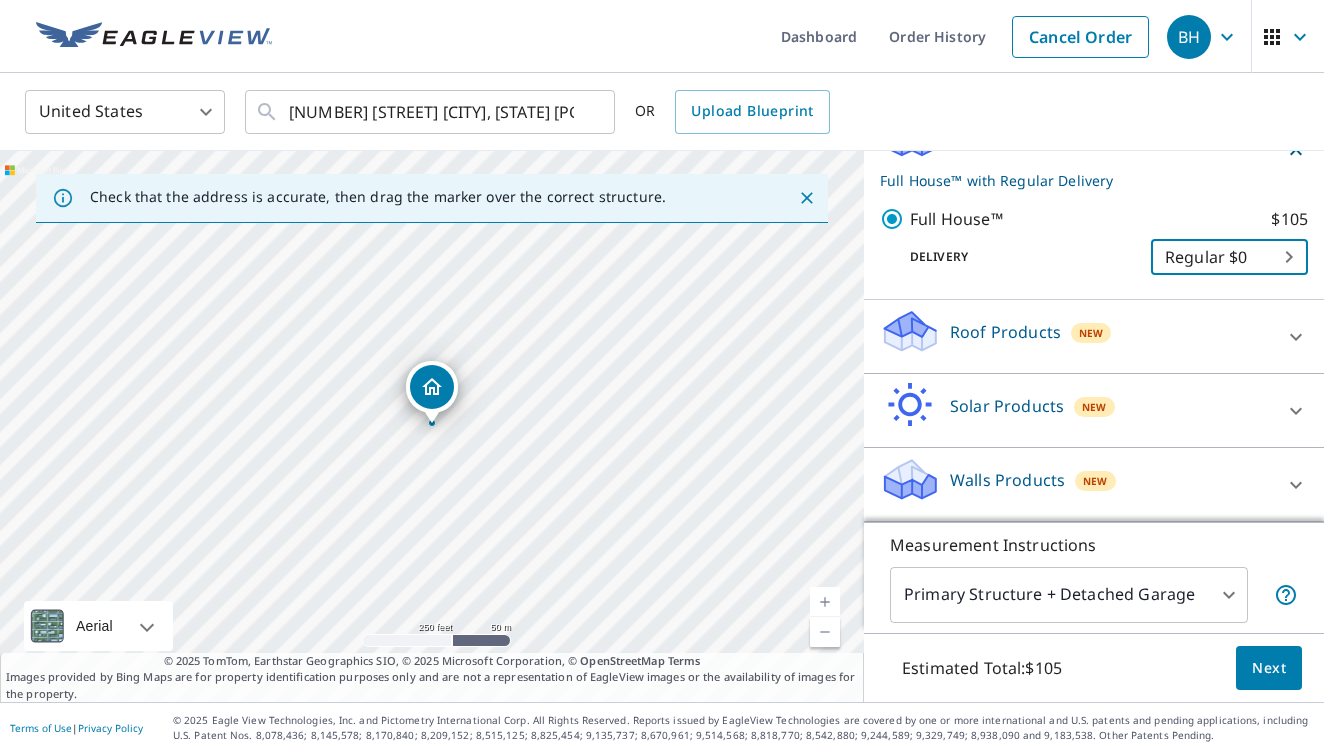 scroll, scrollTop: 277, scrollLeft: 0, axis: vertical 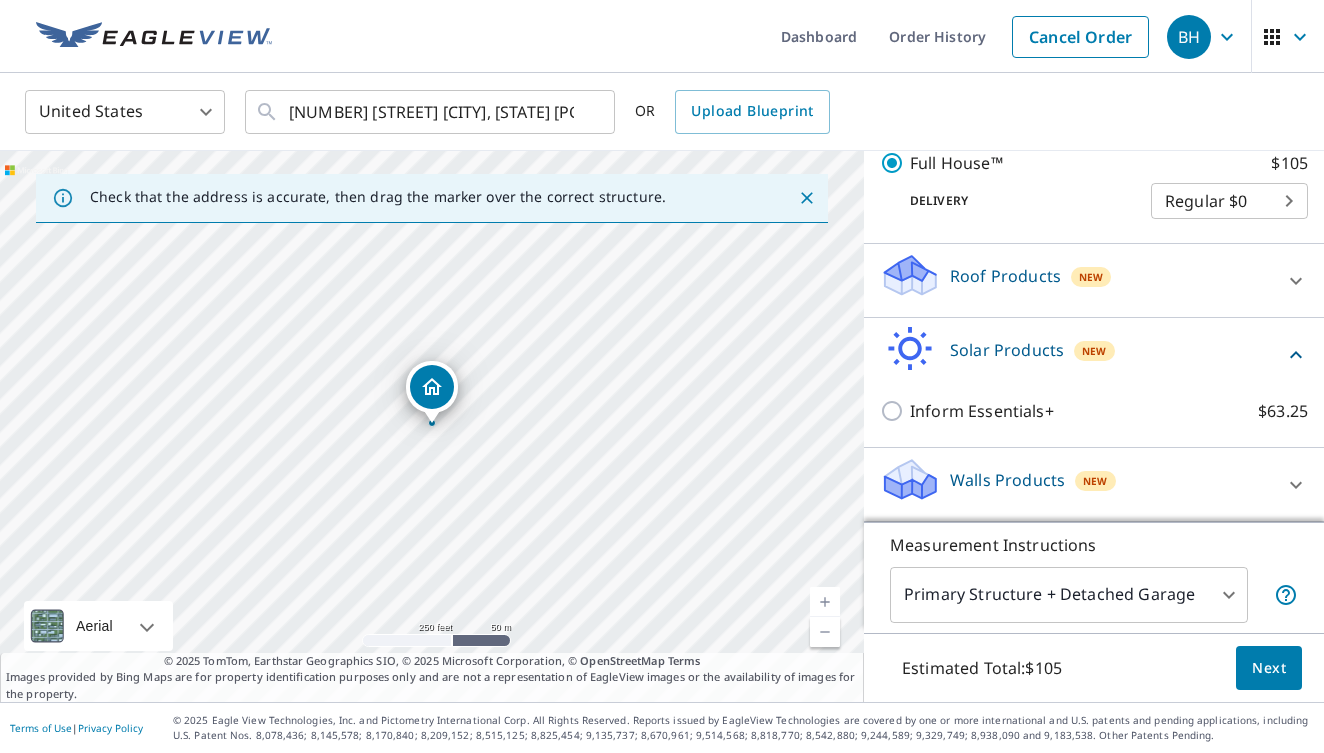 click on "BH BH
Dashboard Order History Cancel Order BH United States US ​ 1880 Harpswell NEck Rd Harpswell, ME 04079 ​ OR Upload Blueprint Check that the address is accurate, then drag the marker over the correct structure. 1880 Harpswell Neck Rd Harpswell, ME 04079 Aerial Road A standard road map Aerial A detailed look from above Labels Labels 250 feet 50 m © 2025 TomTom, © Vexcel Imaging, © 2025 Microsoft Corporation,  © OpenStreetMap Terms © 2025 TomTom, Earthstar Geographics SIO, © 2025 Microsoft Corporation, ©   OpenStreetMap   Terms Images provided by Bing Maps are for property identification purposes only and are not a representation of EagleView images or the availability of images for the property. PROPERTY TYPE Residential Commercial Multi-Family This is a complex BUILDING ID 1880 Harpswell Neck Rd, Harpswell, ME, 04079 Full House Products New Full House™ with Regular Delivery Full House™ $105 Delivery Regular $0 8 ​ Roof Products New Premium $32.75 - $87 QuickSquares™ $18 Gutter $18" at bounding box center [662, 376] 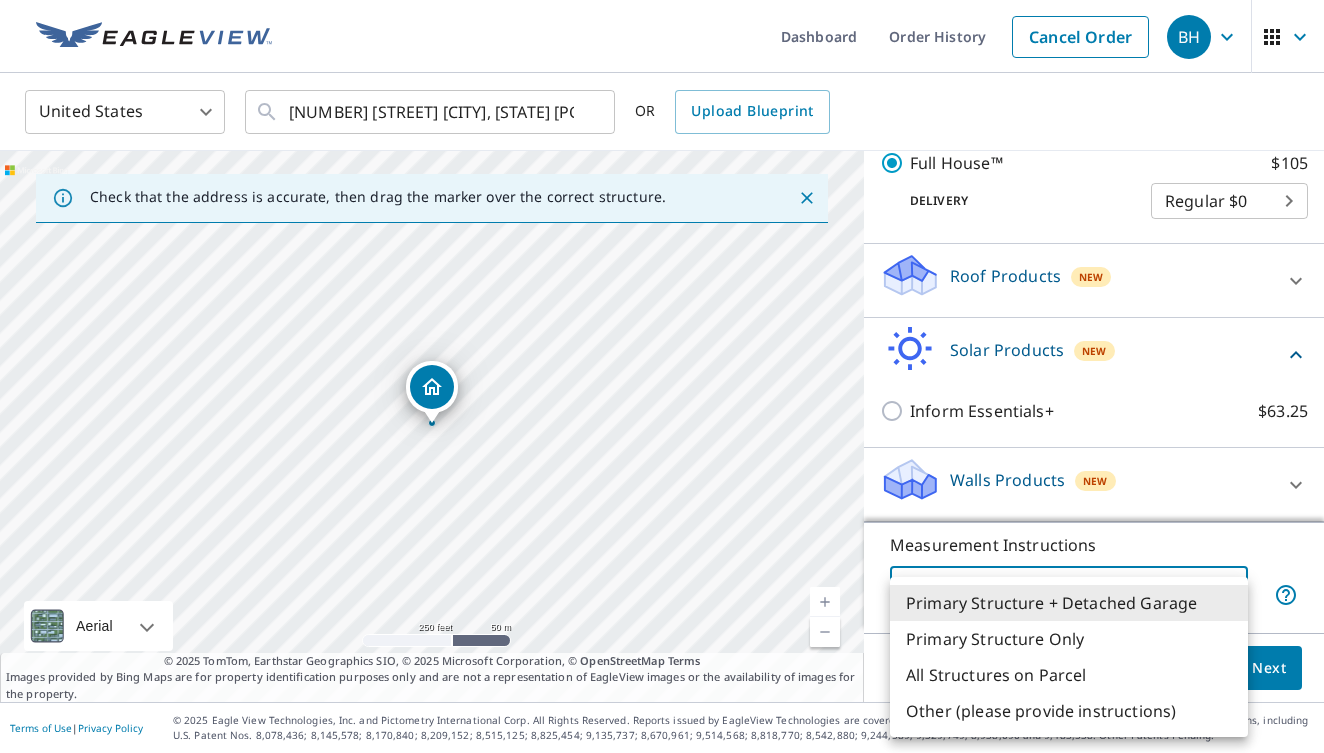 click on "All Structures on Parcel" at bounding box center [1069, 675] 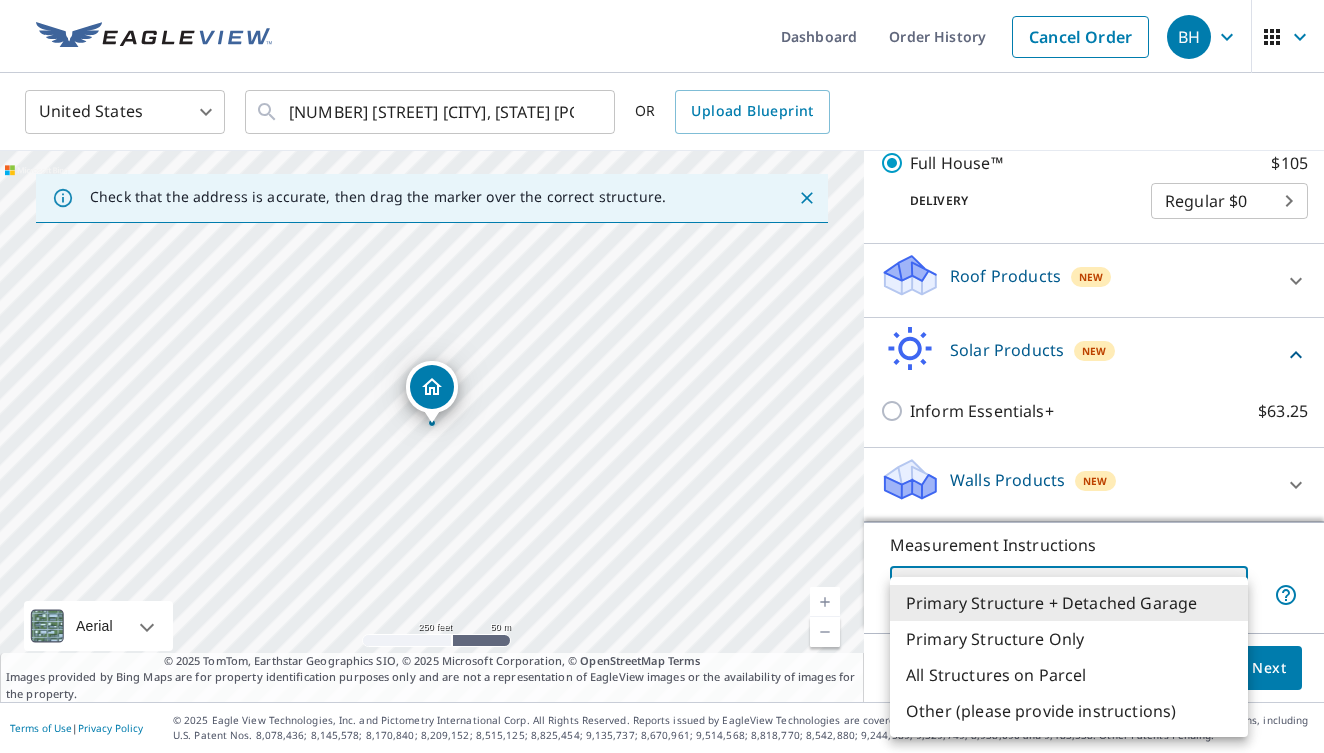 type on "3" 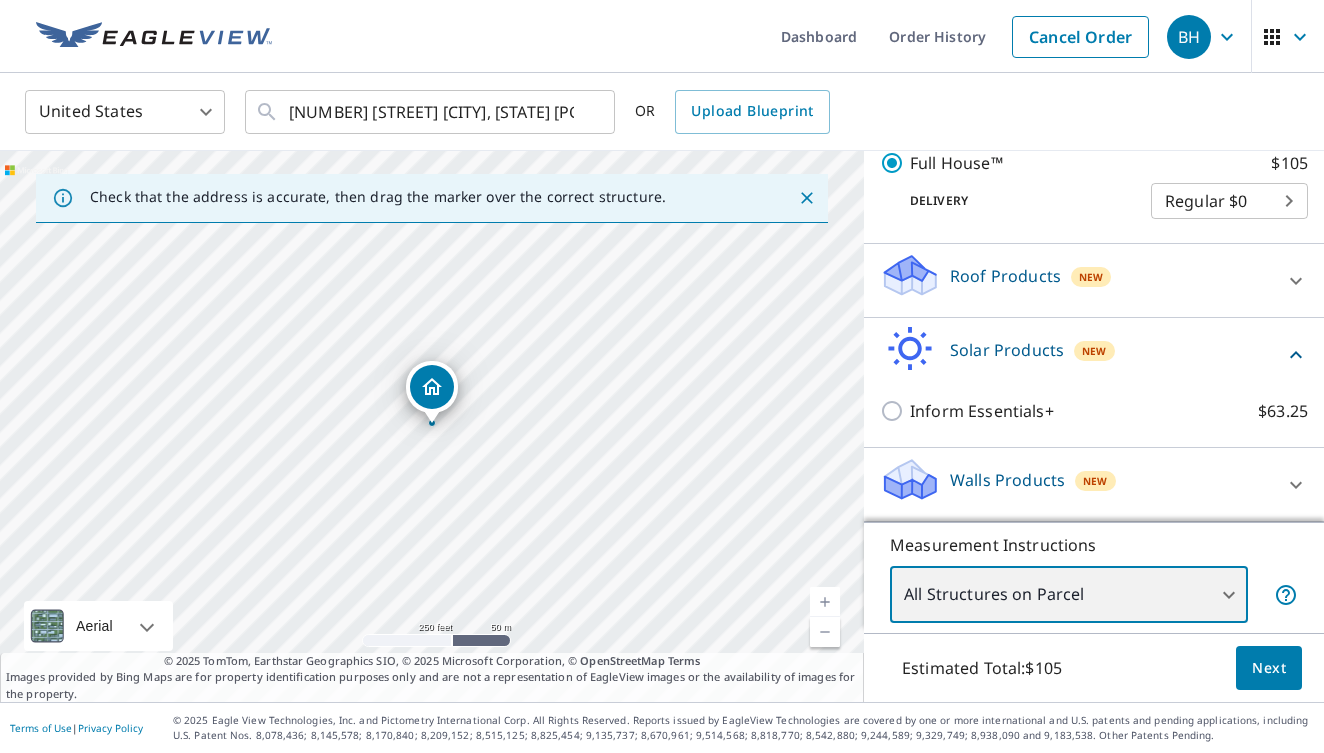 scroll, scrollTop: 0, scrollLeft: 0, axis: both 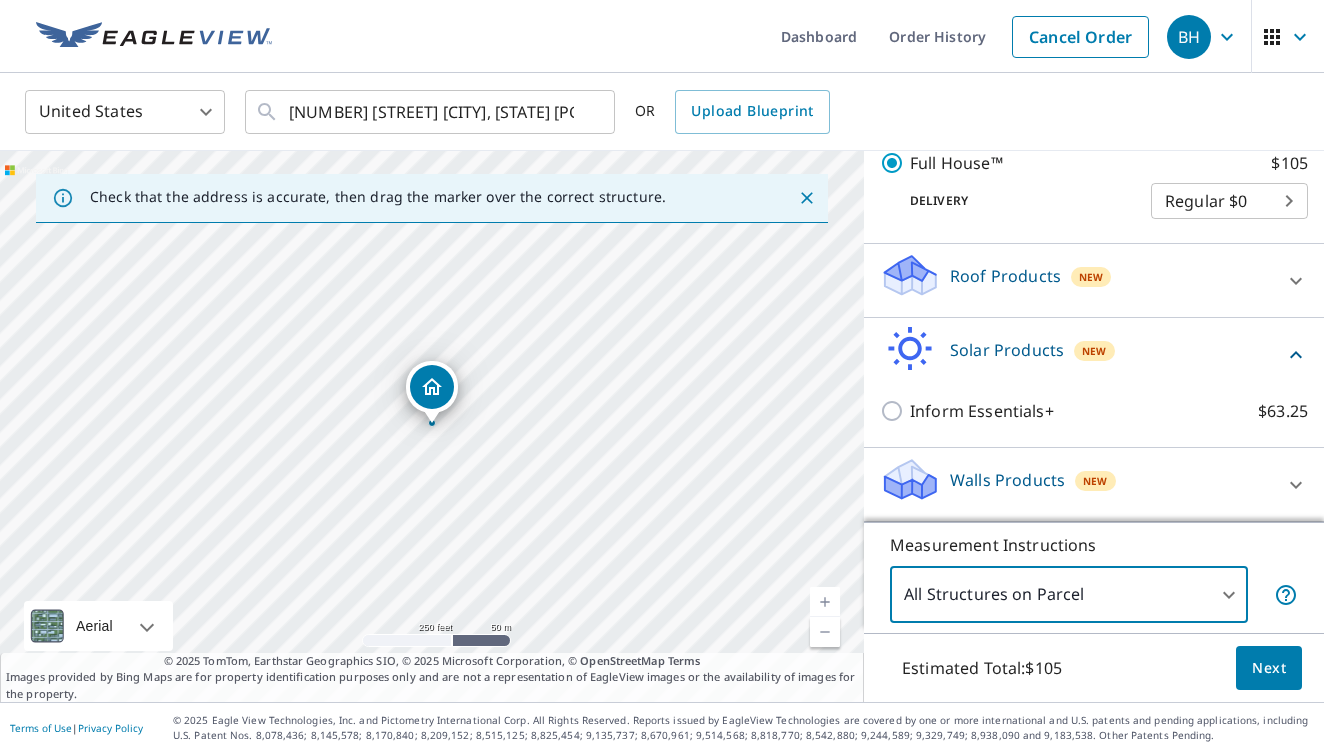 click on "Next" at bounding box center [1269, 668] 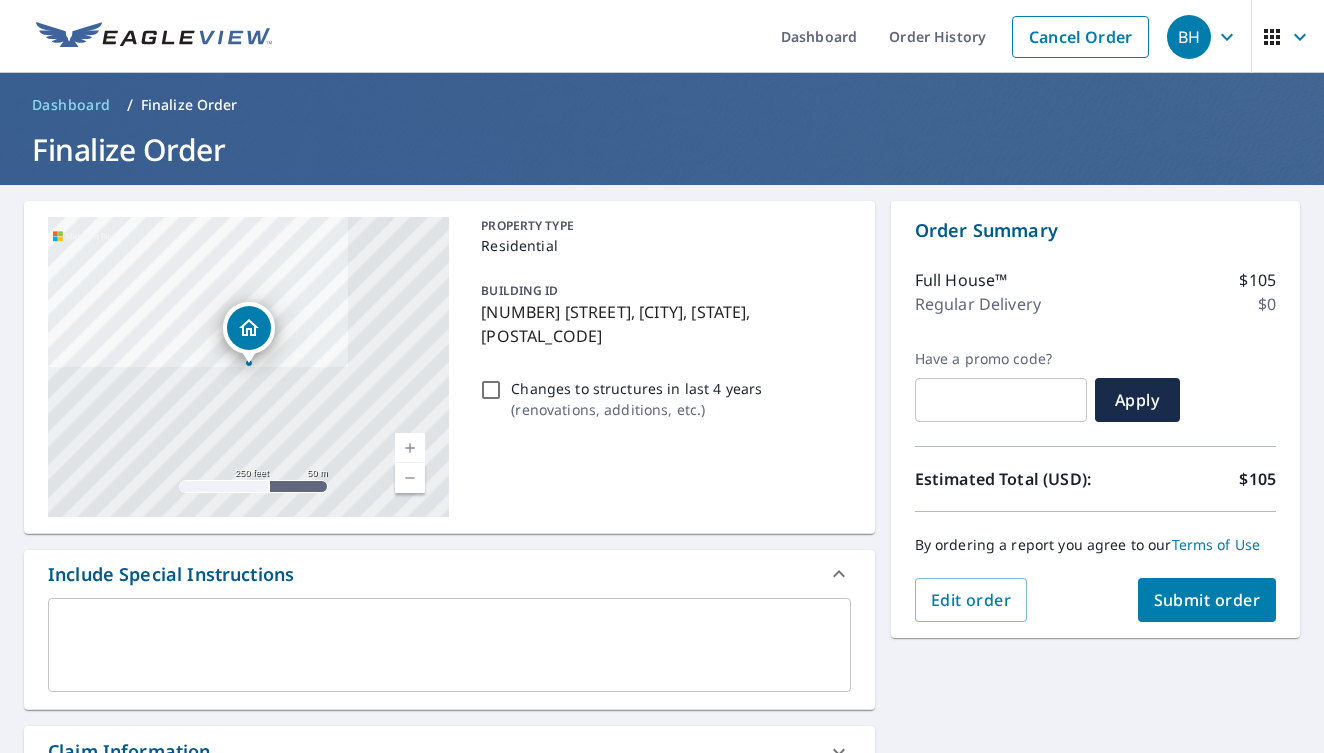 click on "Changes to structures in last 4 years ( renovations, additions, etc. )" at bounding box center (491, 390) 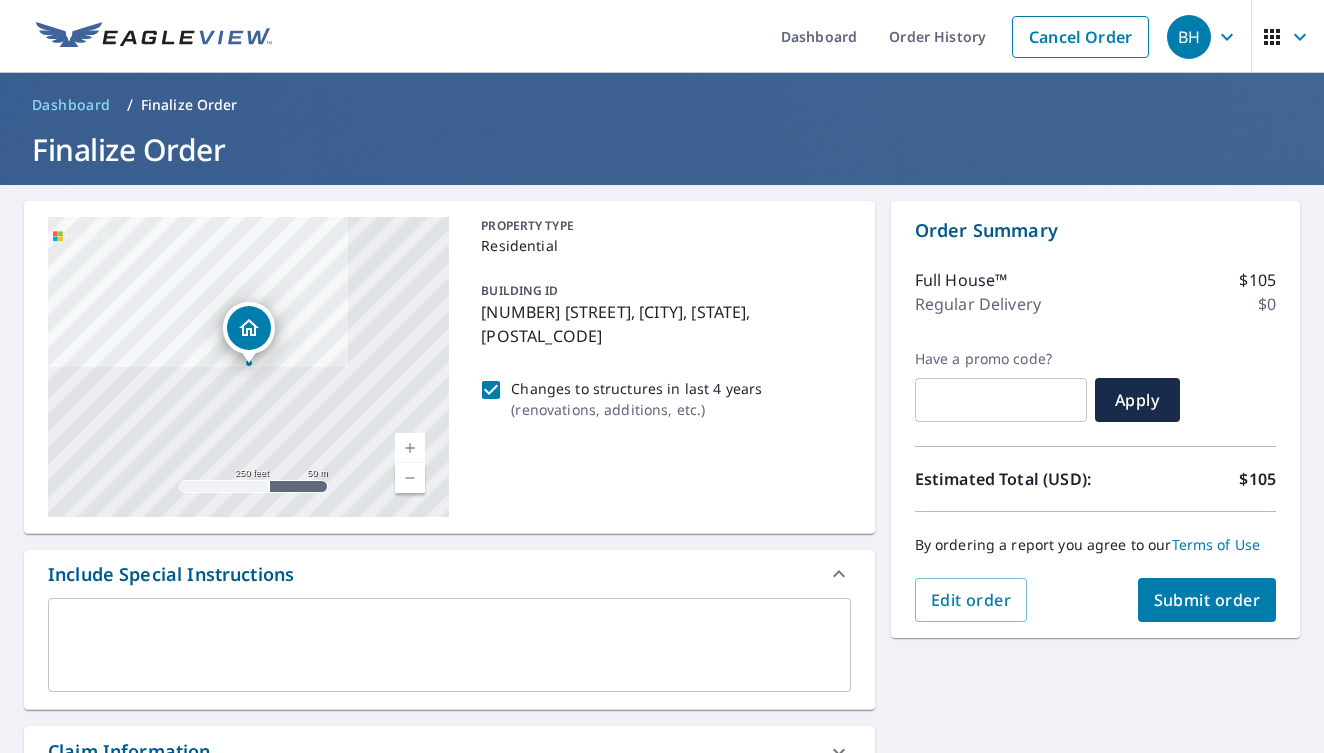 click on "Changes to structures in last 4 years ( renovations, additions, etc. )" at bounding box center [491, 390] 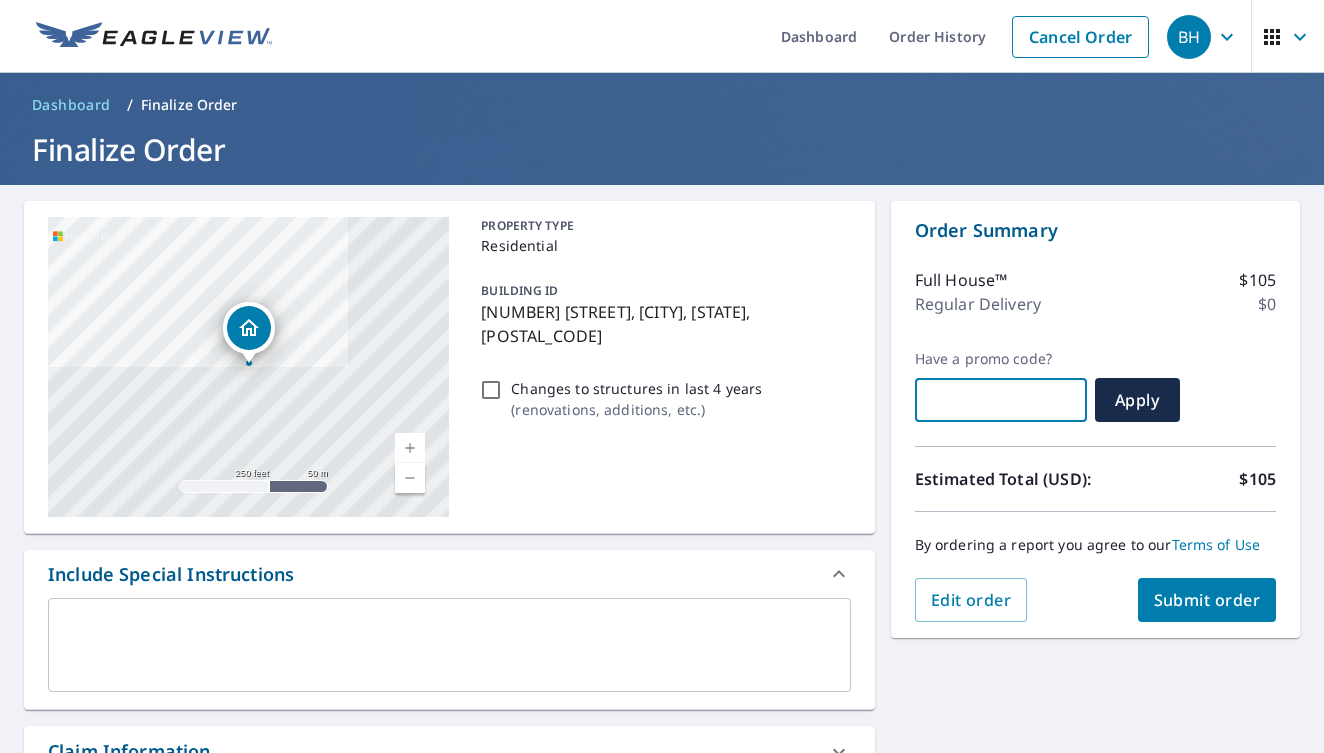 click at bounding box center (1001, 400) 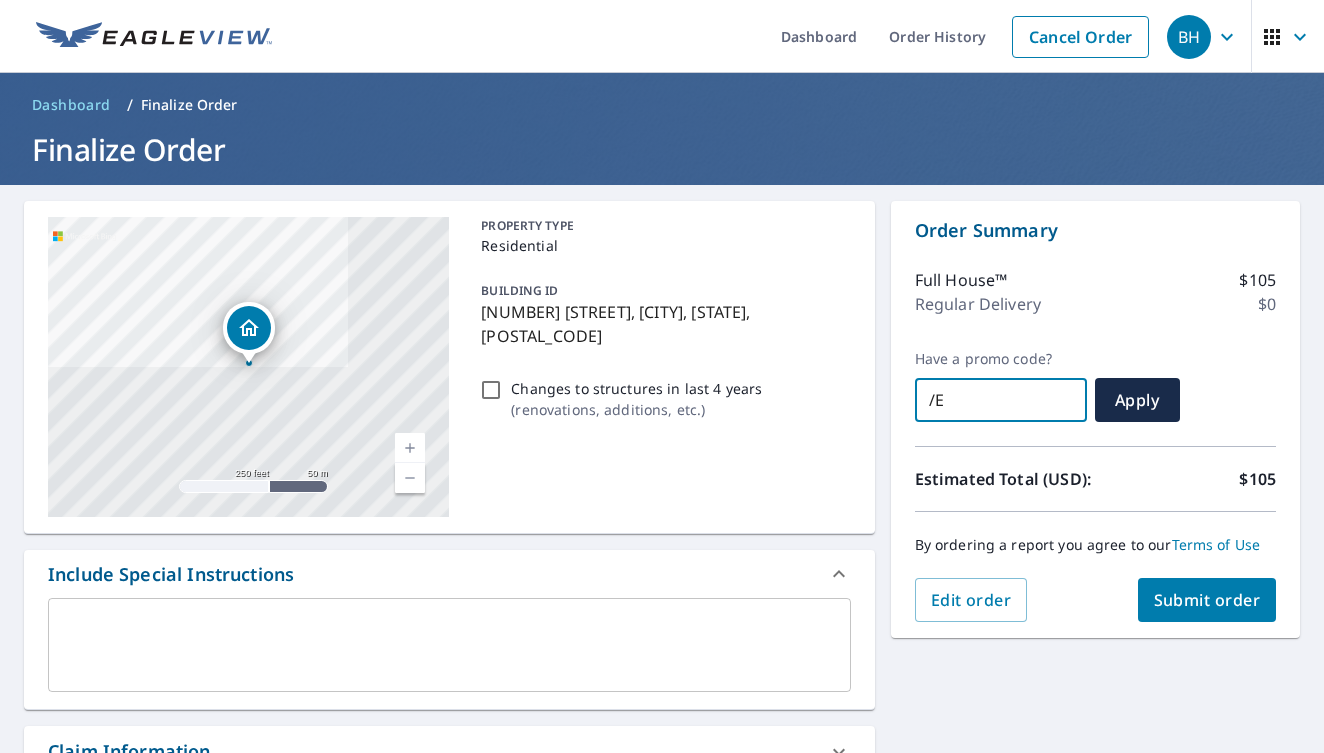 type on "/" 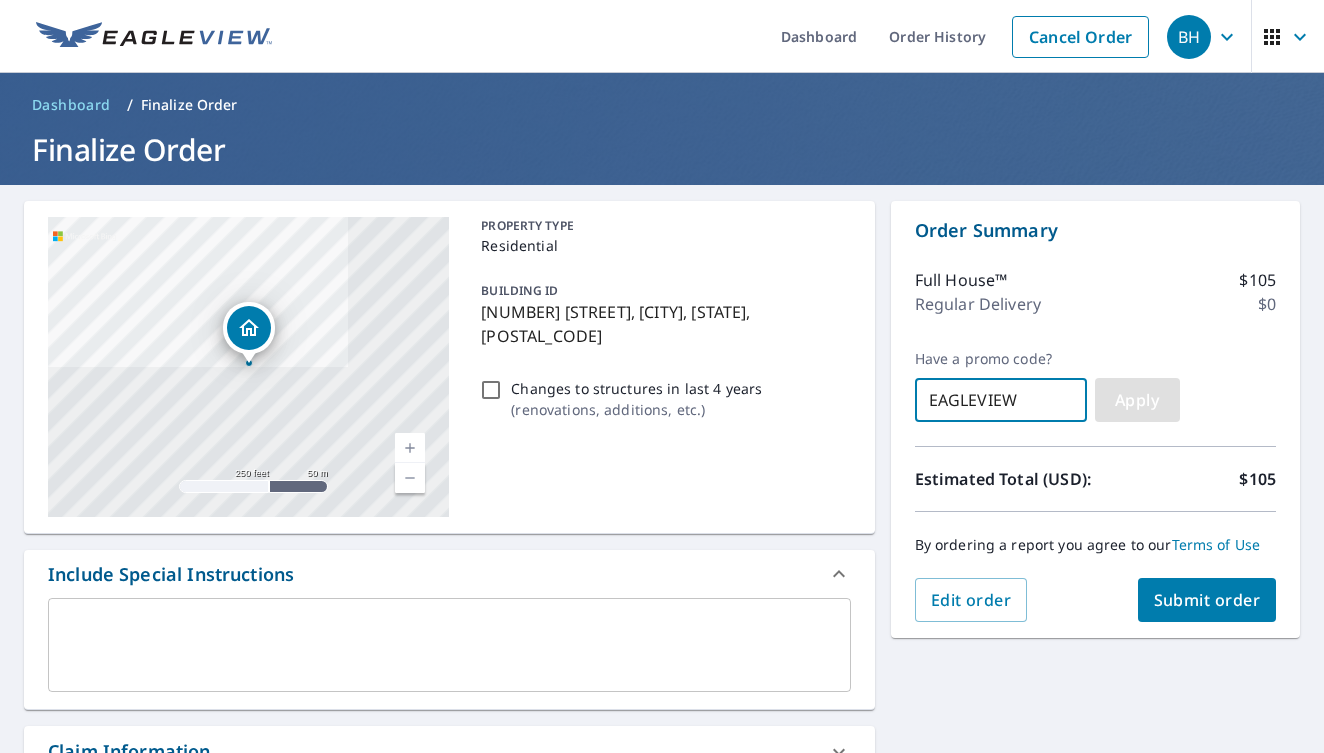 type on "EAGLEVIEW" 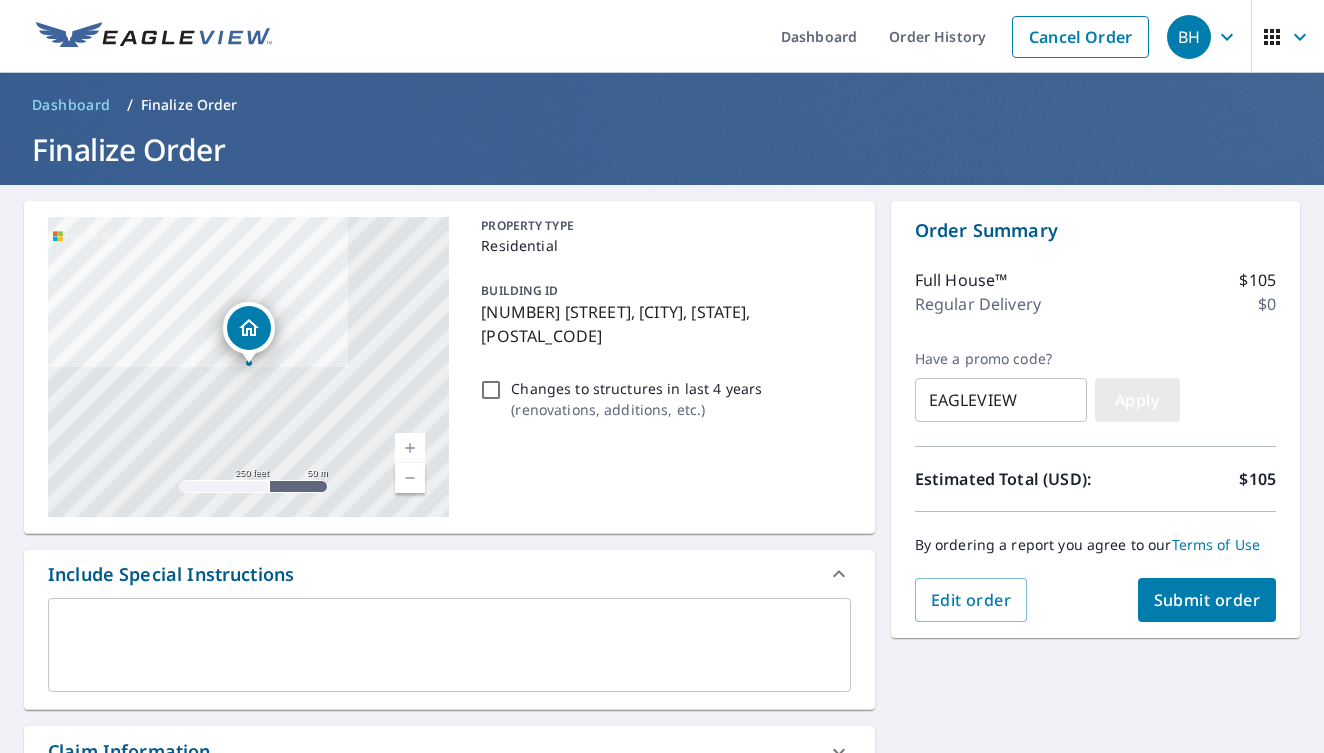click on "Apply" at bounding box center [1137, 400] 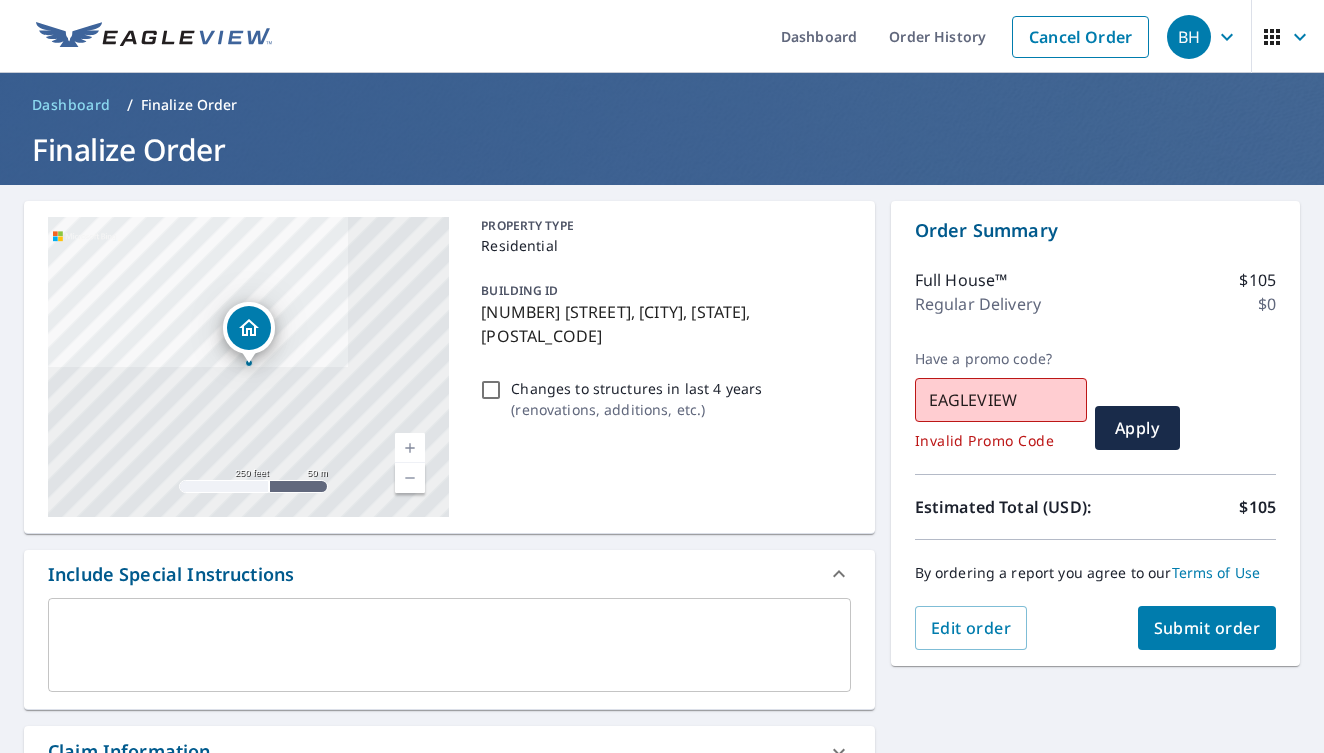 click on "EAGLEVIEW" at bounding box center [1001, 400] 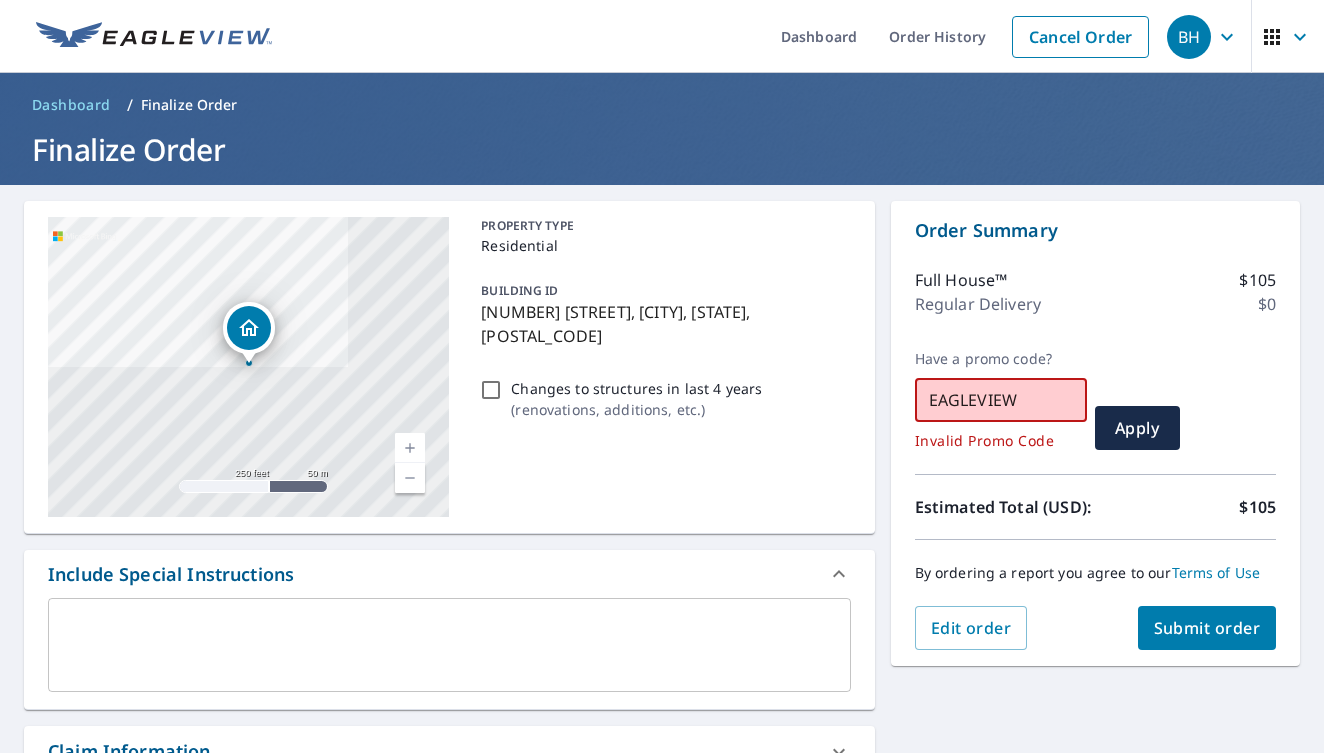click on "EAGLEVIEW" at bounding box center (1001, 400) 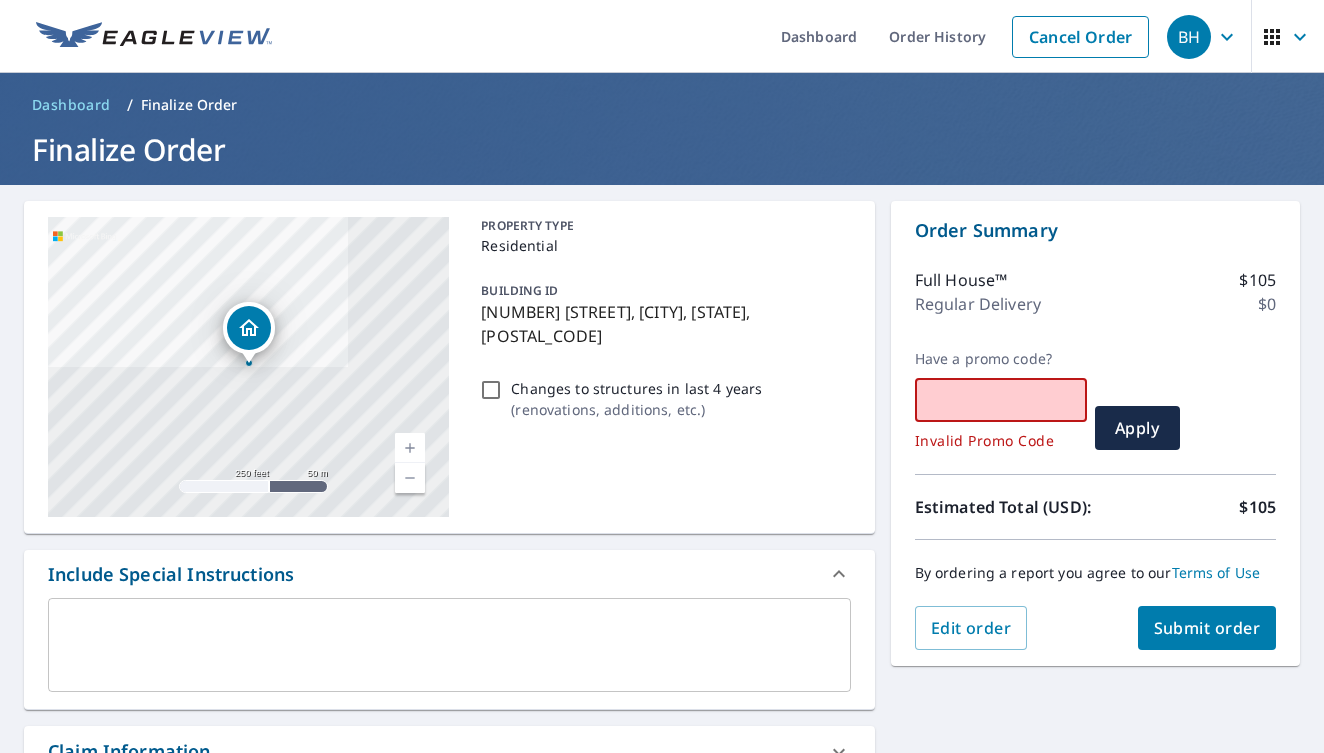 type 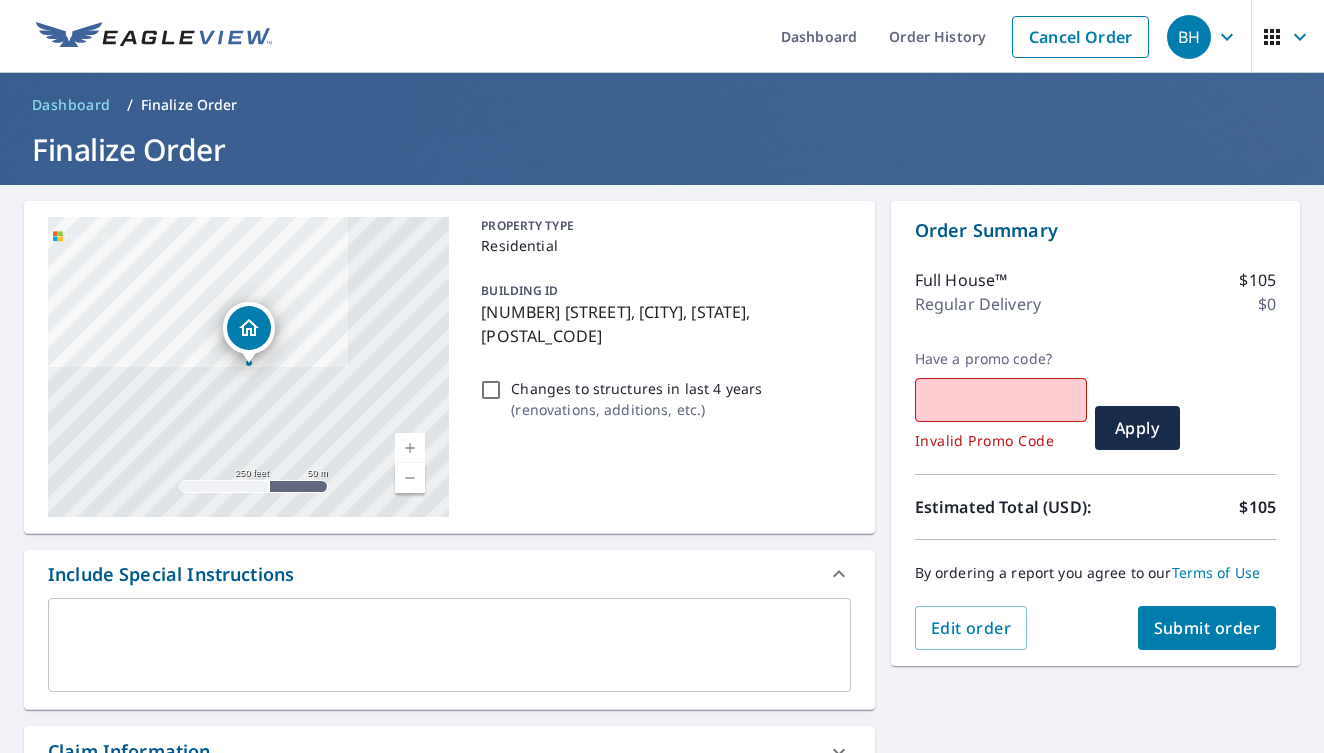 click on "Submit order" at bounding box center (1207, 628) 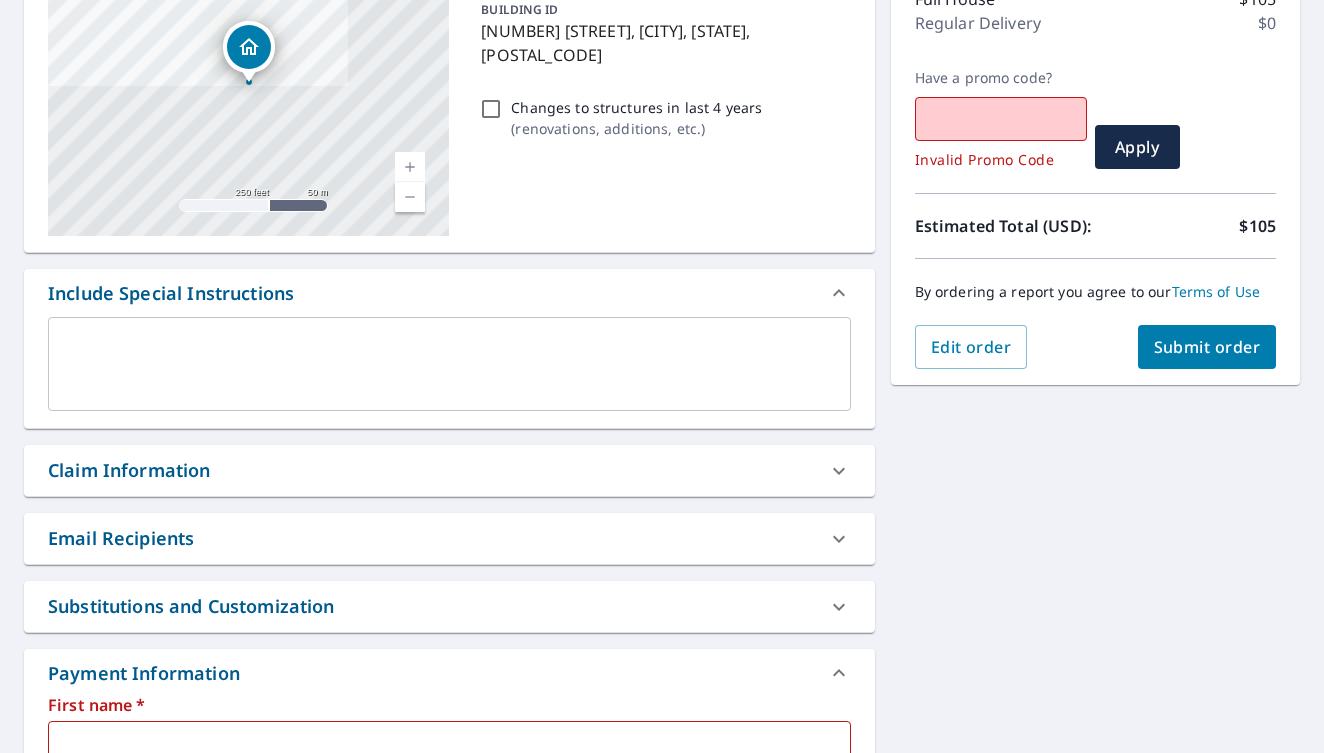scroll, scrollTop: 287, scrollLeft: 0, axis: vertical 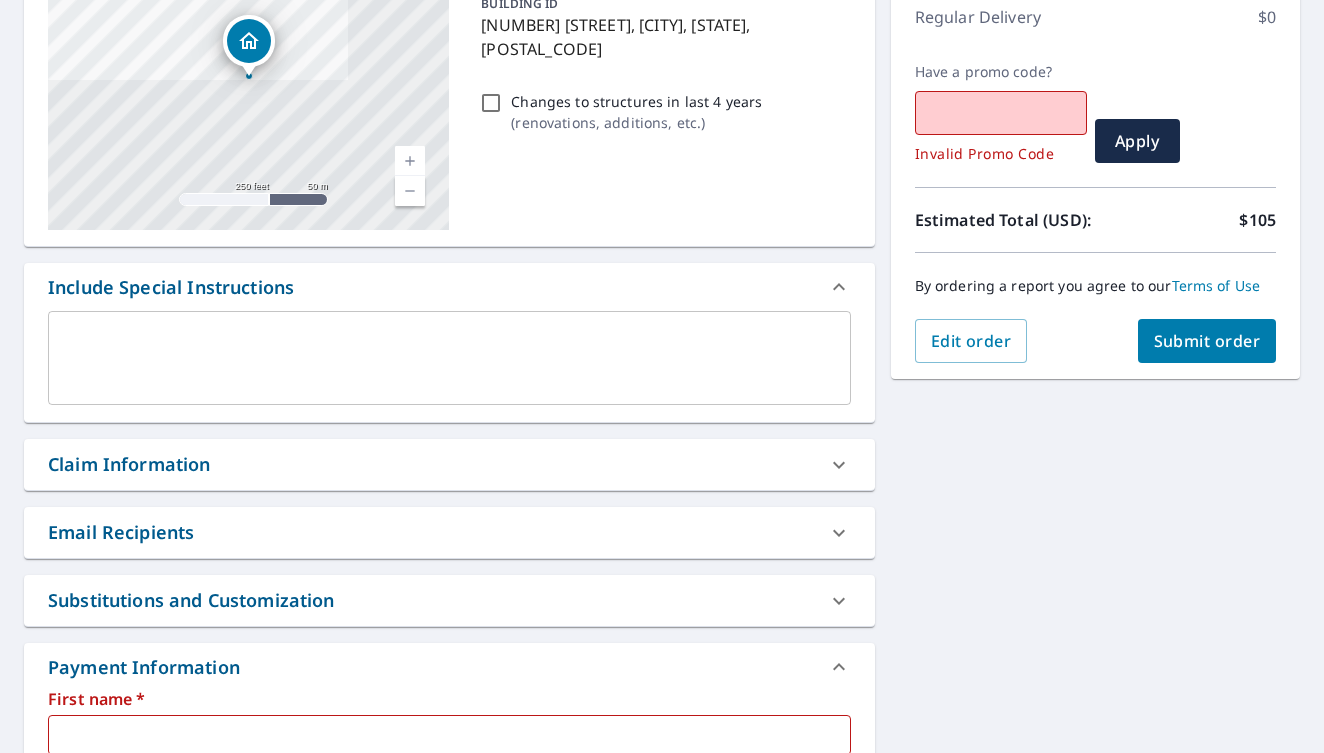 click on "Claim Information" at bounding box center (431, 464) 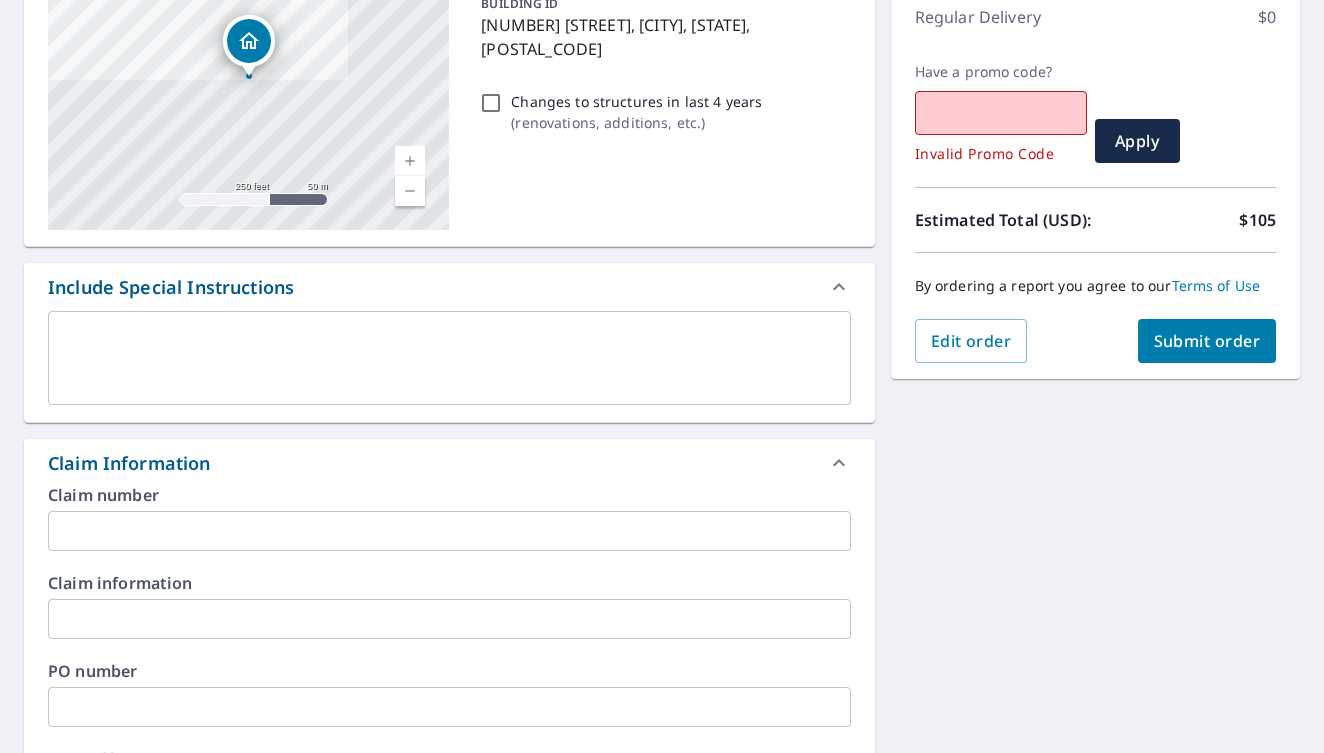 click on "Claim Information" at bounding box center (431, 463) 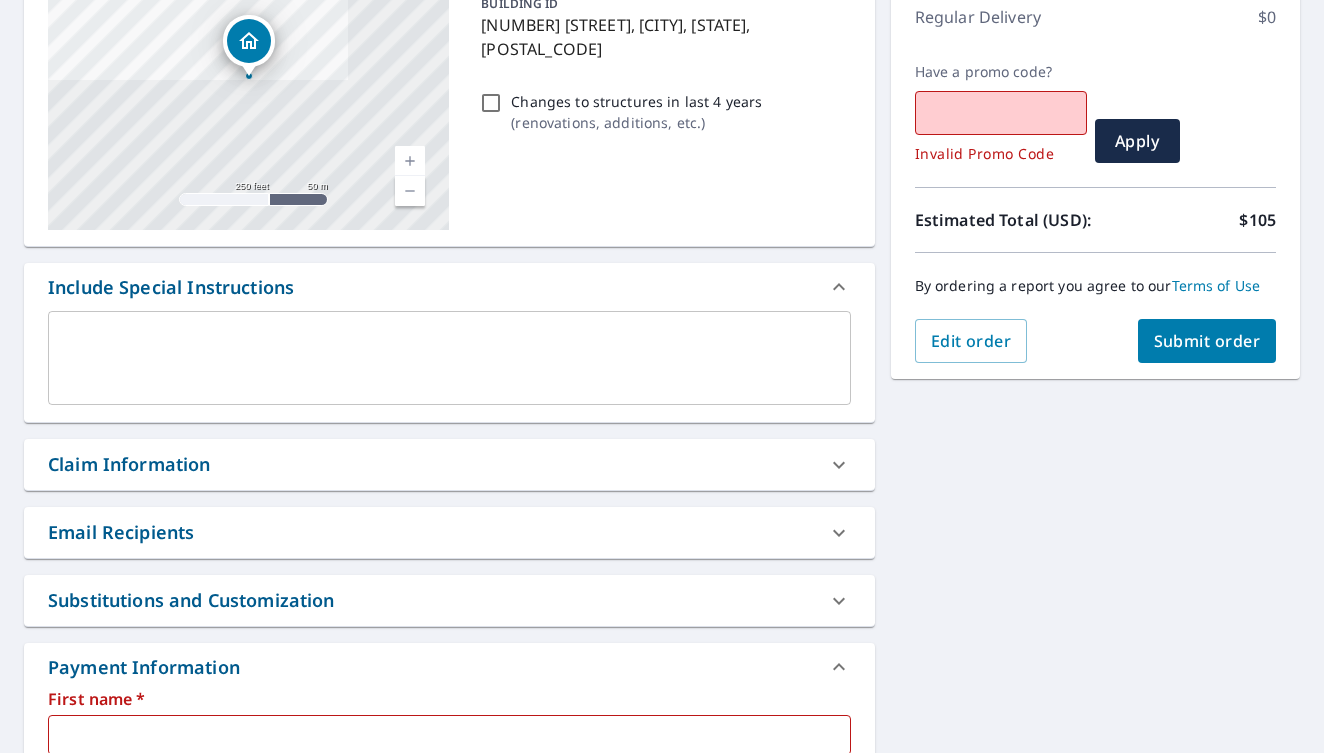 click on "Email Recipients" at bounding box center (431, 532) 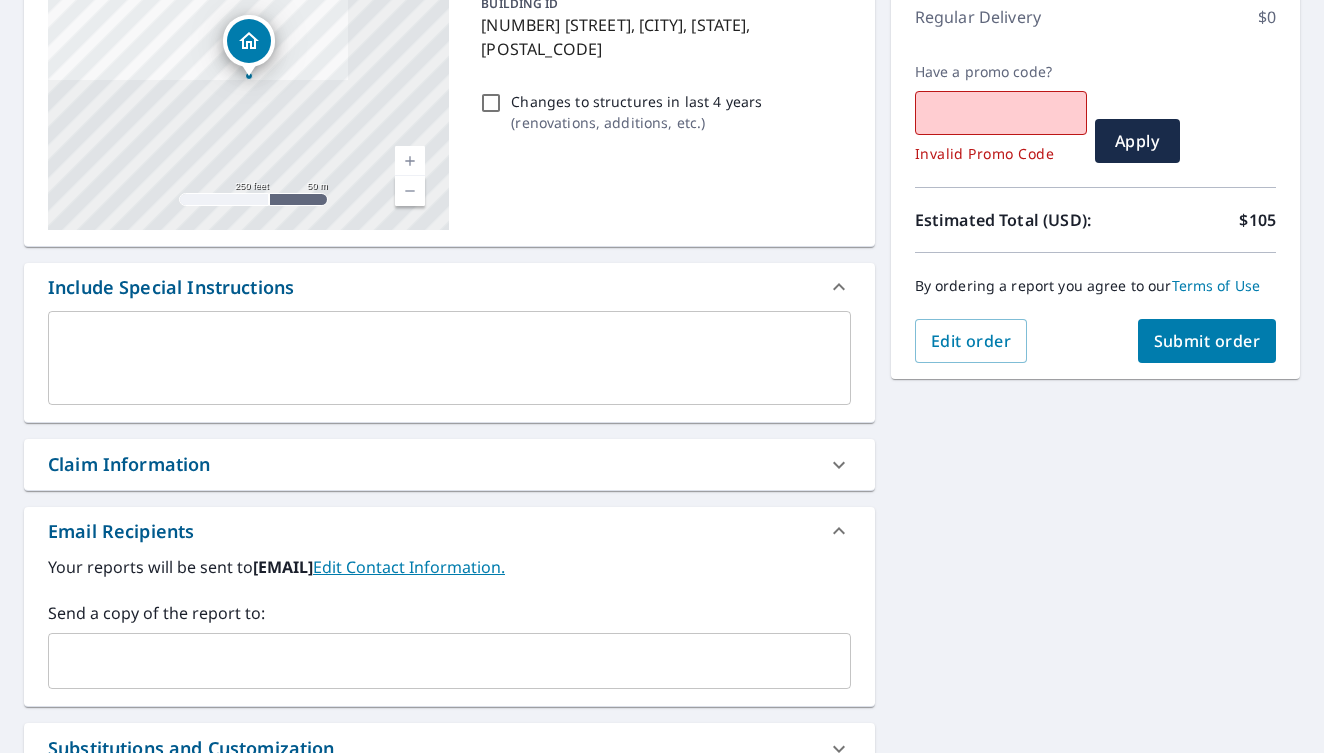 click on "Email Recipients" at bounding box center (431, 531) 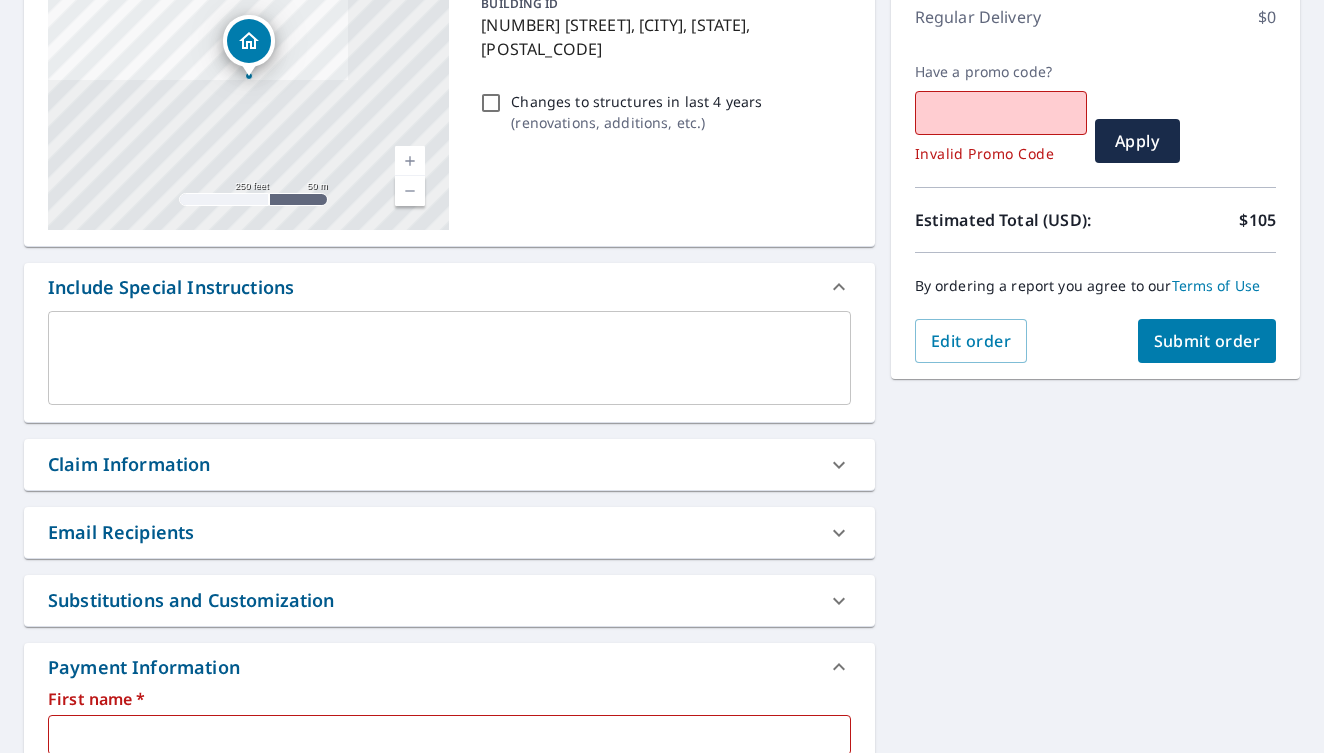click on "Substitutions and Customization" at bounding box center (191, 600) 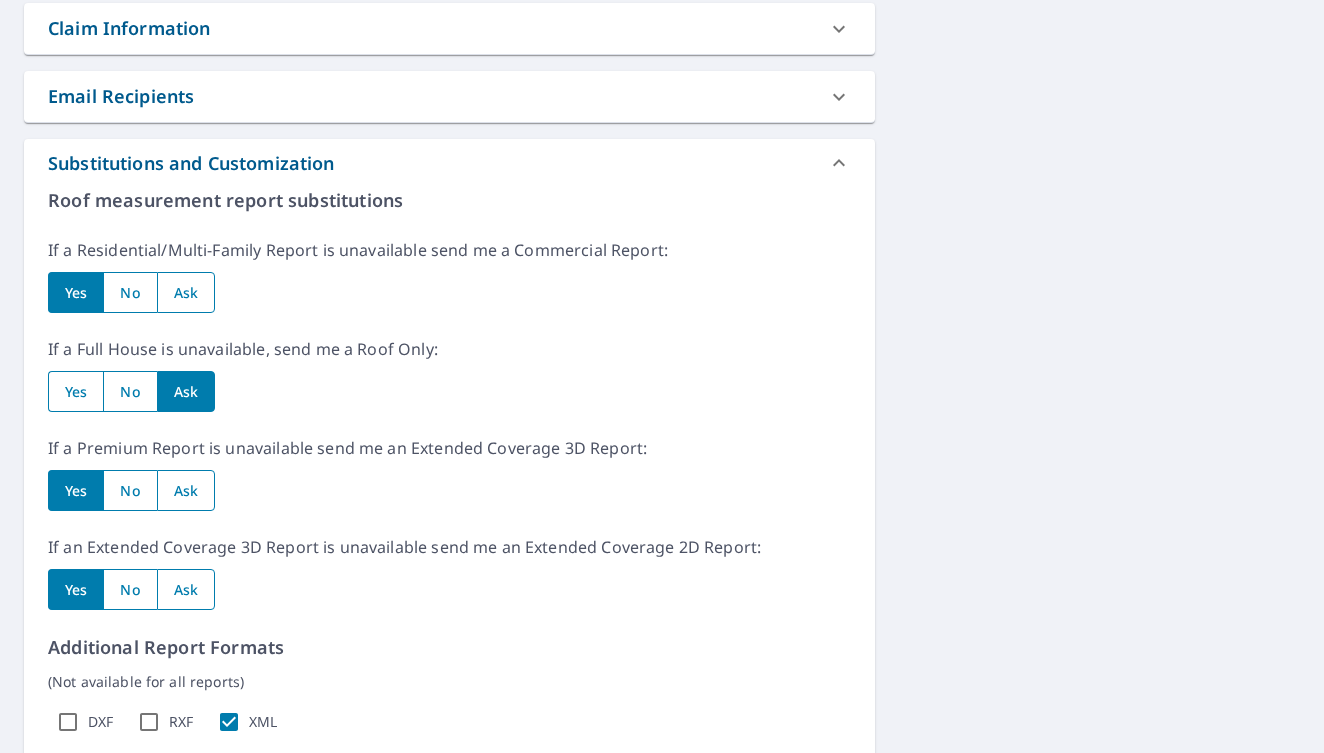 scroll, scrollTop: 728, scrollLeft: 0, axis: vertical 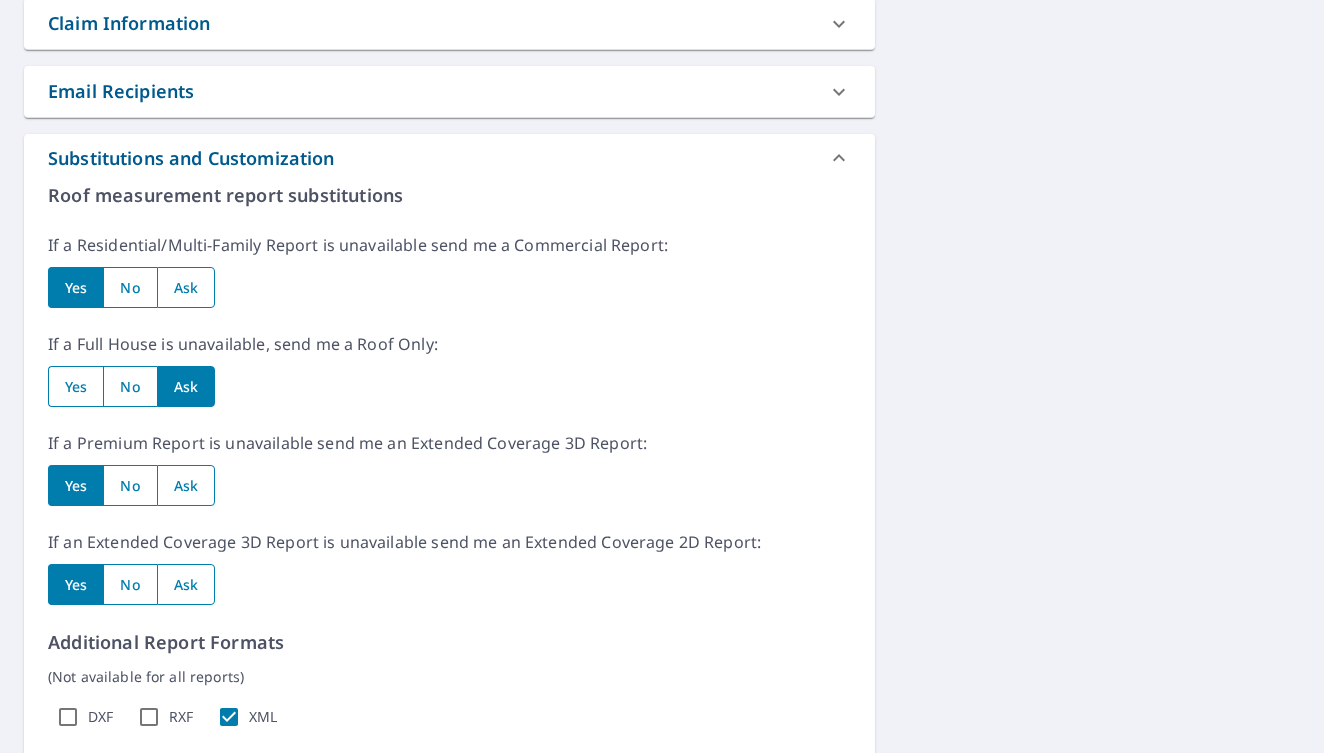 click at bounding box center (186, 485) 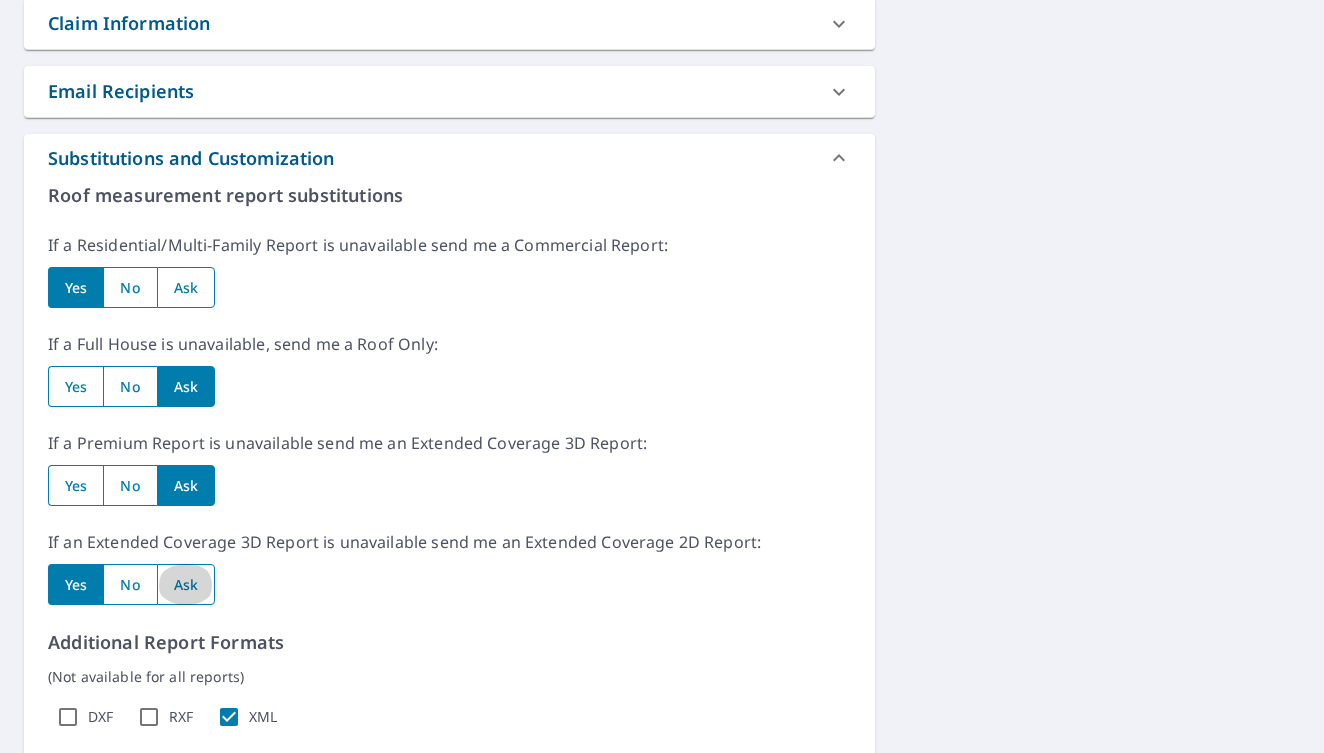 click at bounding box center [186, 584] 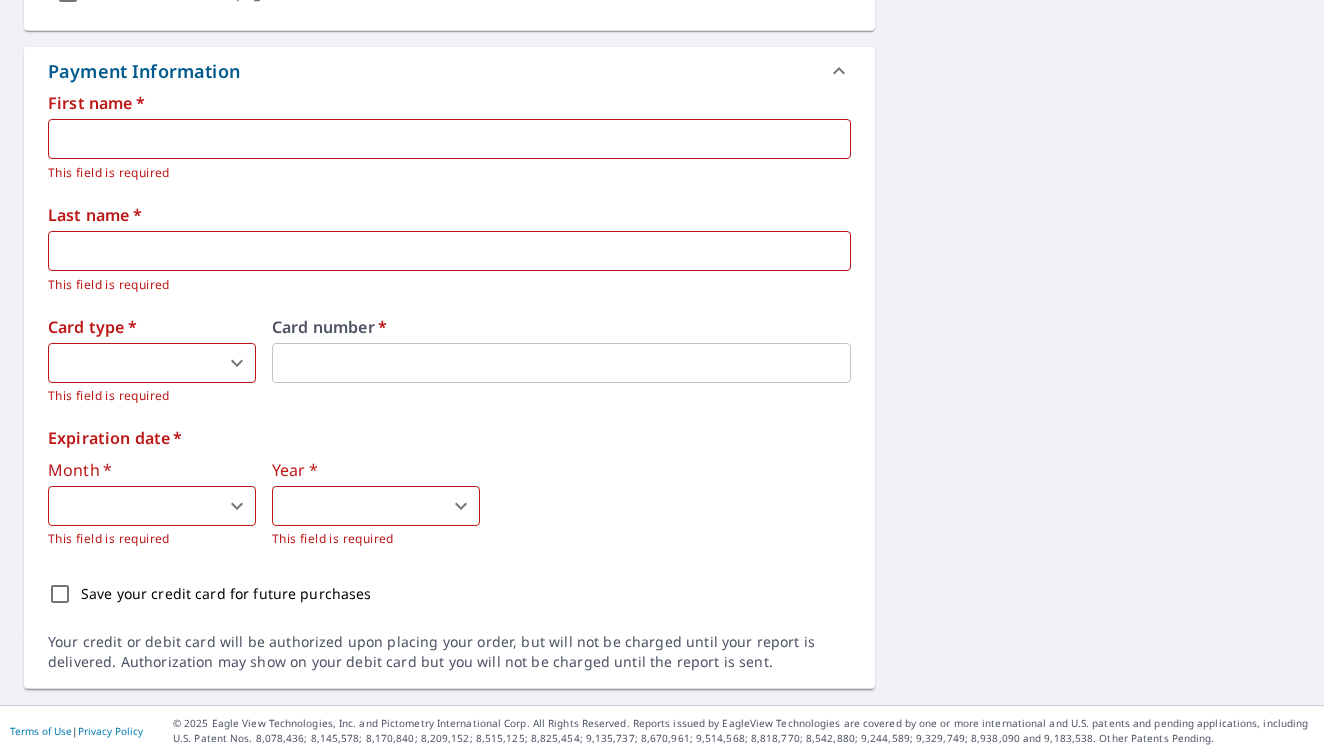 scroll, scrollTop: 1592, scrollLeft: 0, axis: vertical 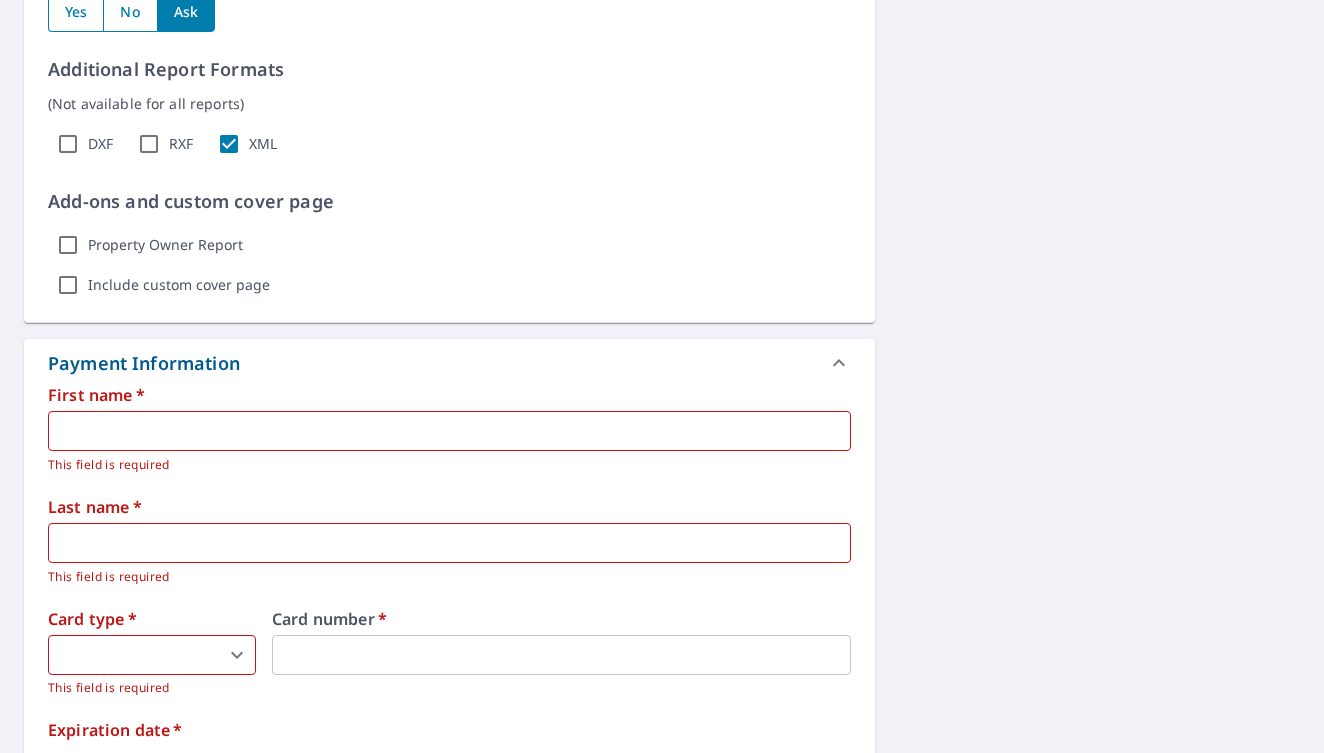 click at bounding box center (449, 431) 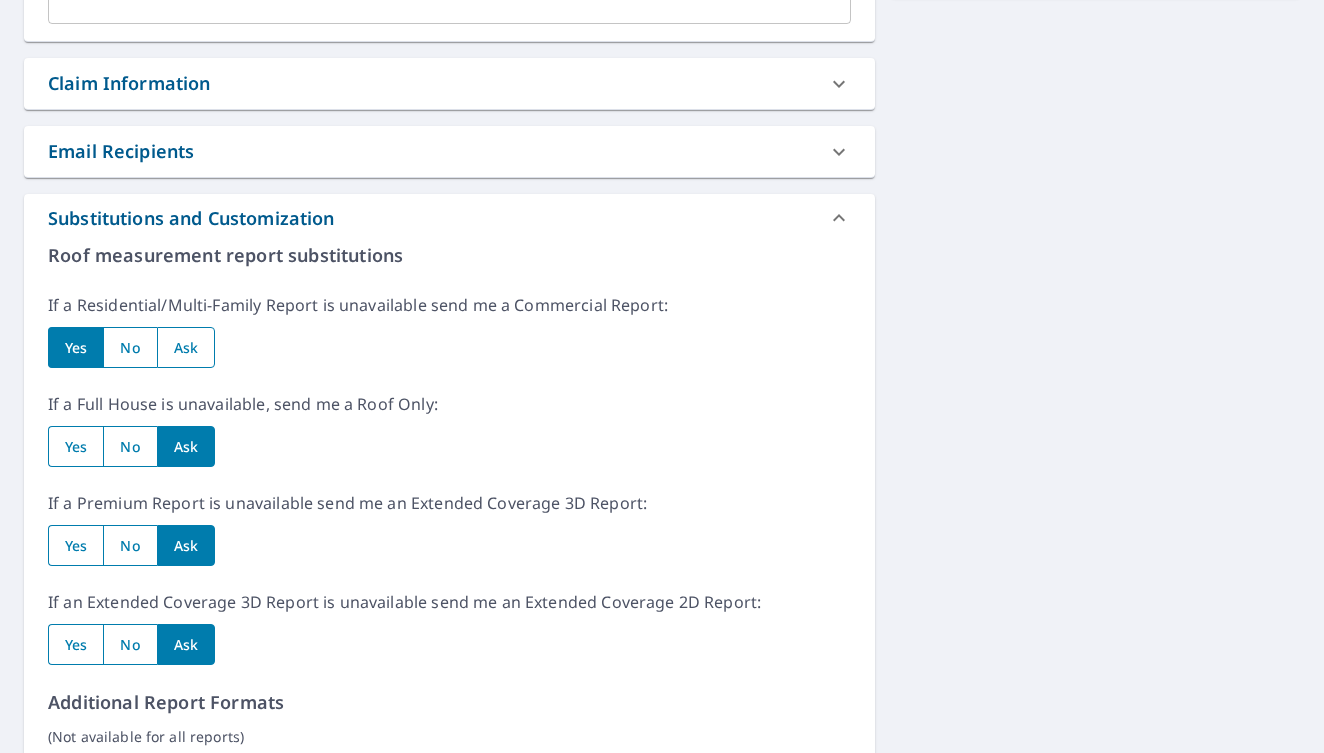 scroll, scrollTop: 670, scrollLeft: 0, axis: vertical 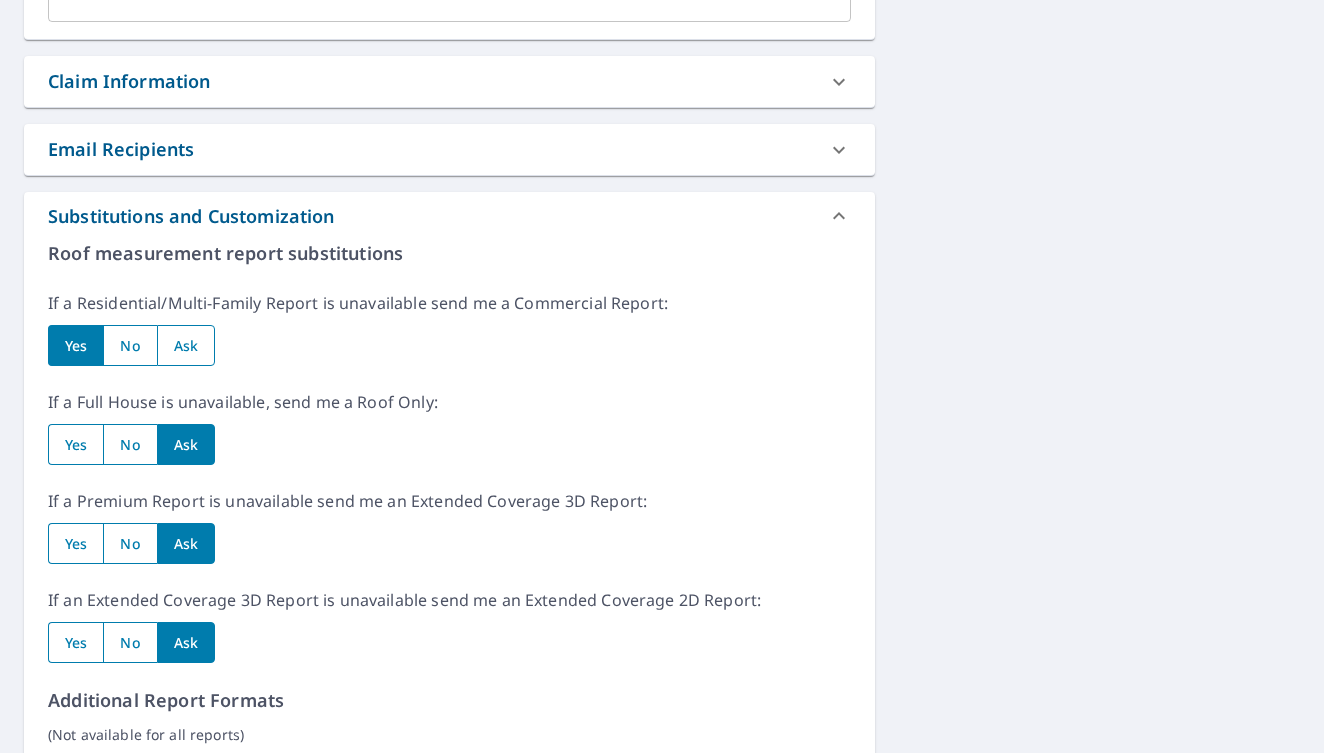 click at bounding box center (186, 345) 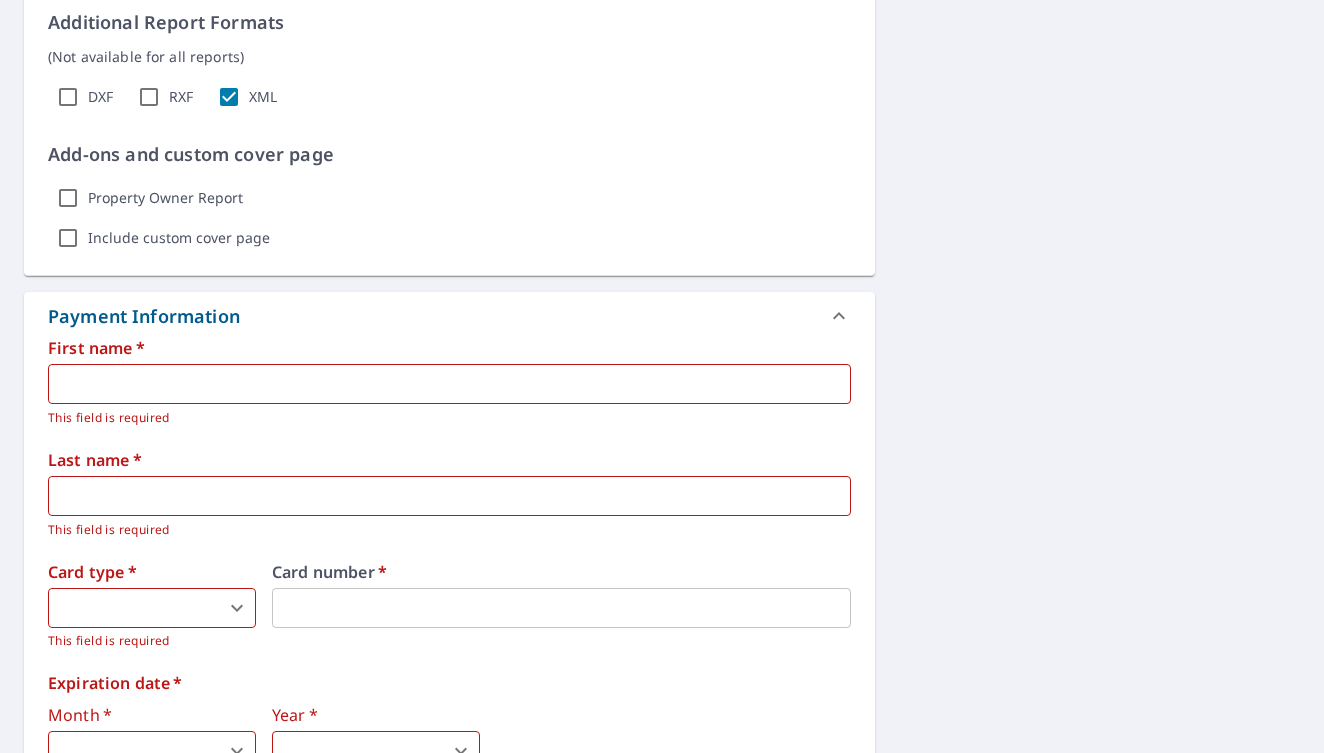 scroll, scrollTop: 1351, scrollLeft: 0, axis: vertical 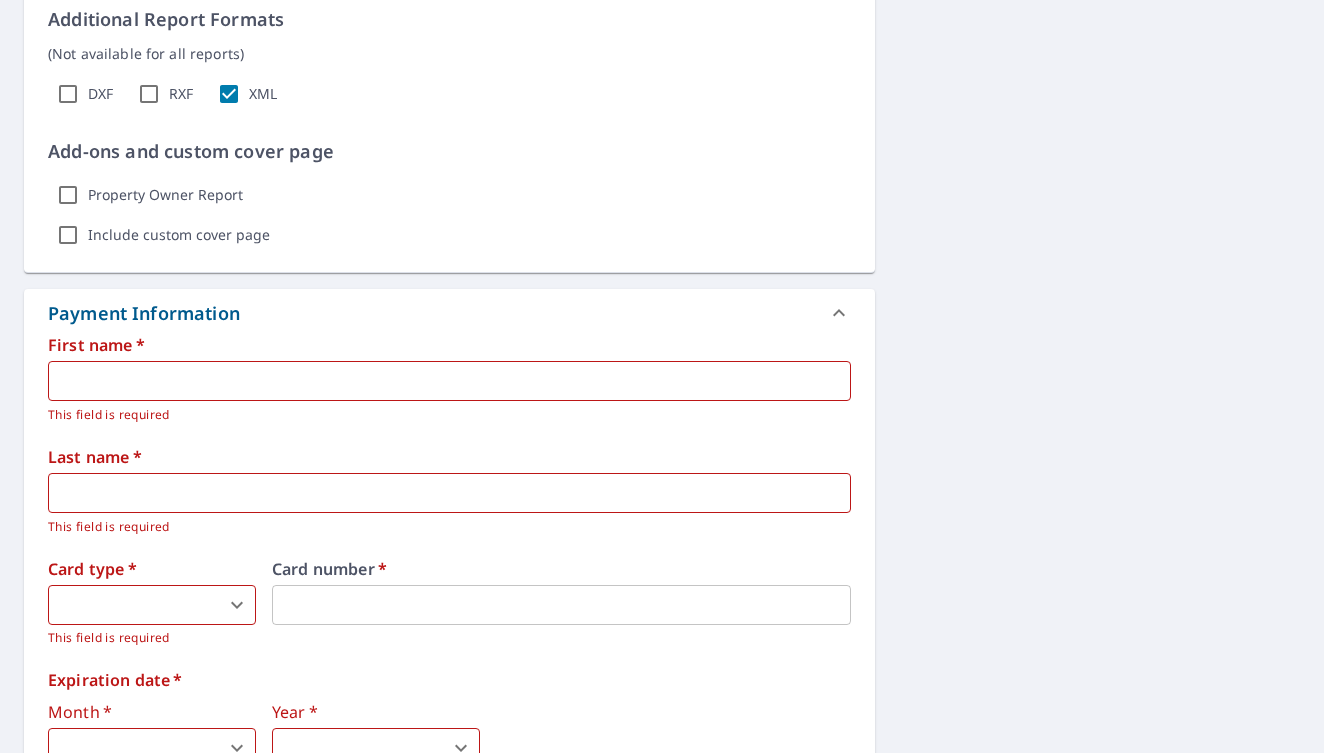 click at bounding box center [449, 381] 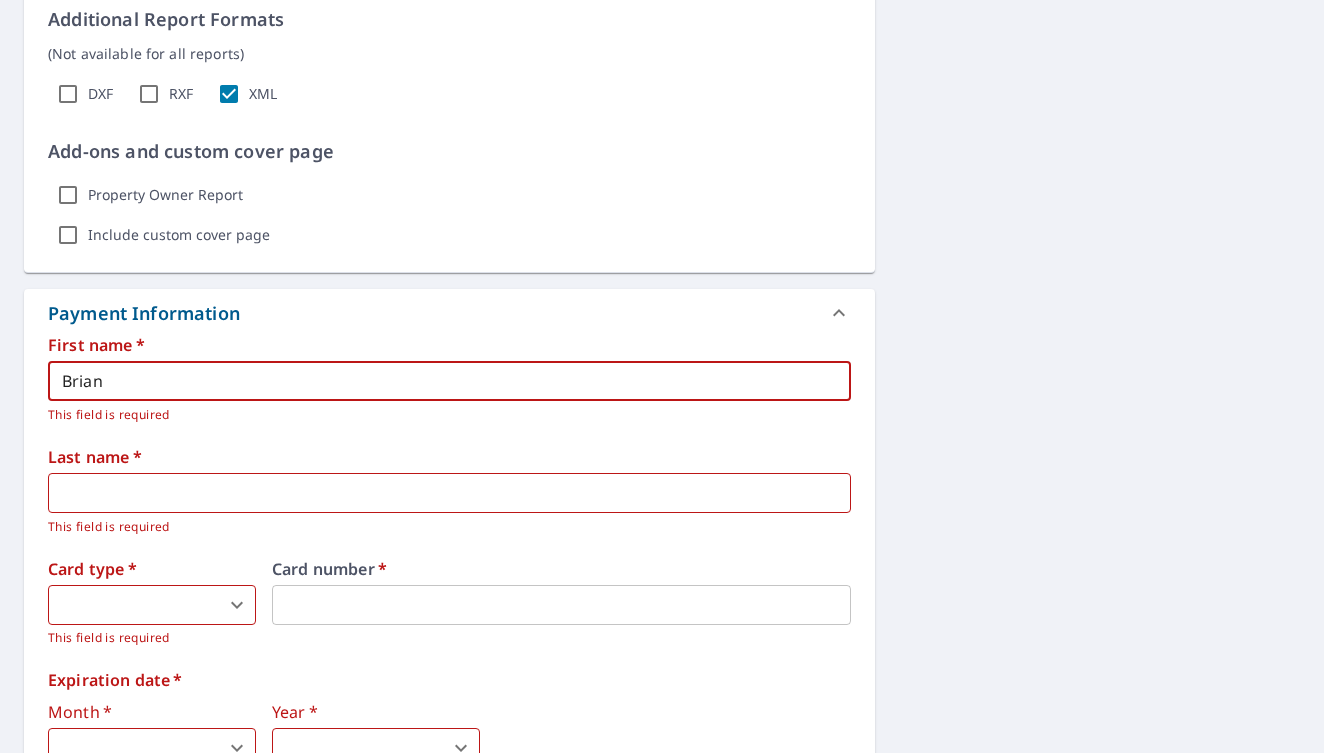 type on "Brian" 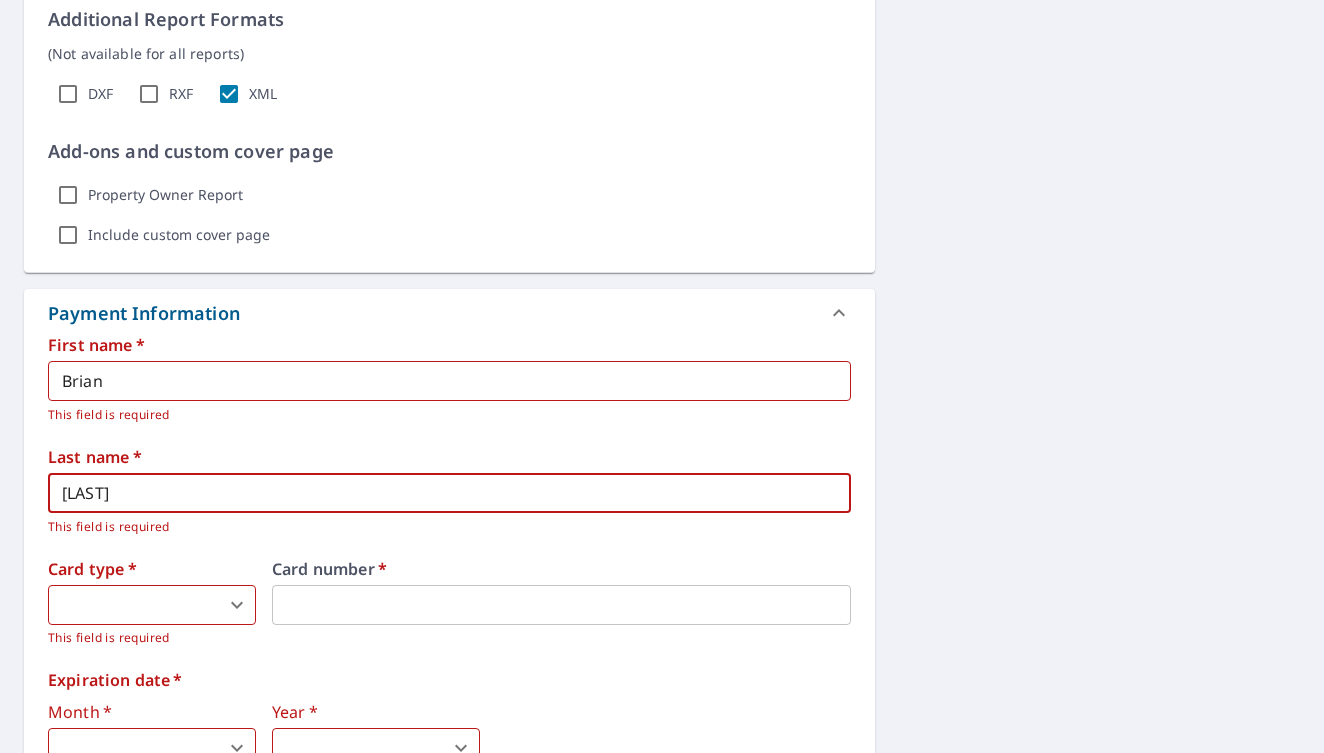 type on "Horgan" 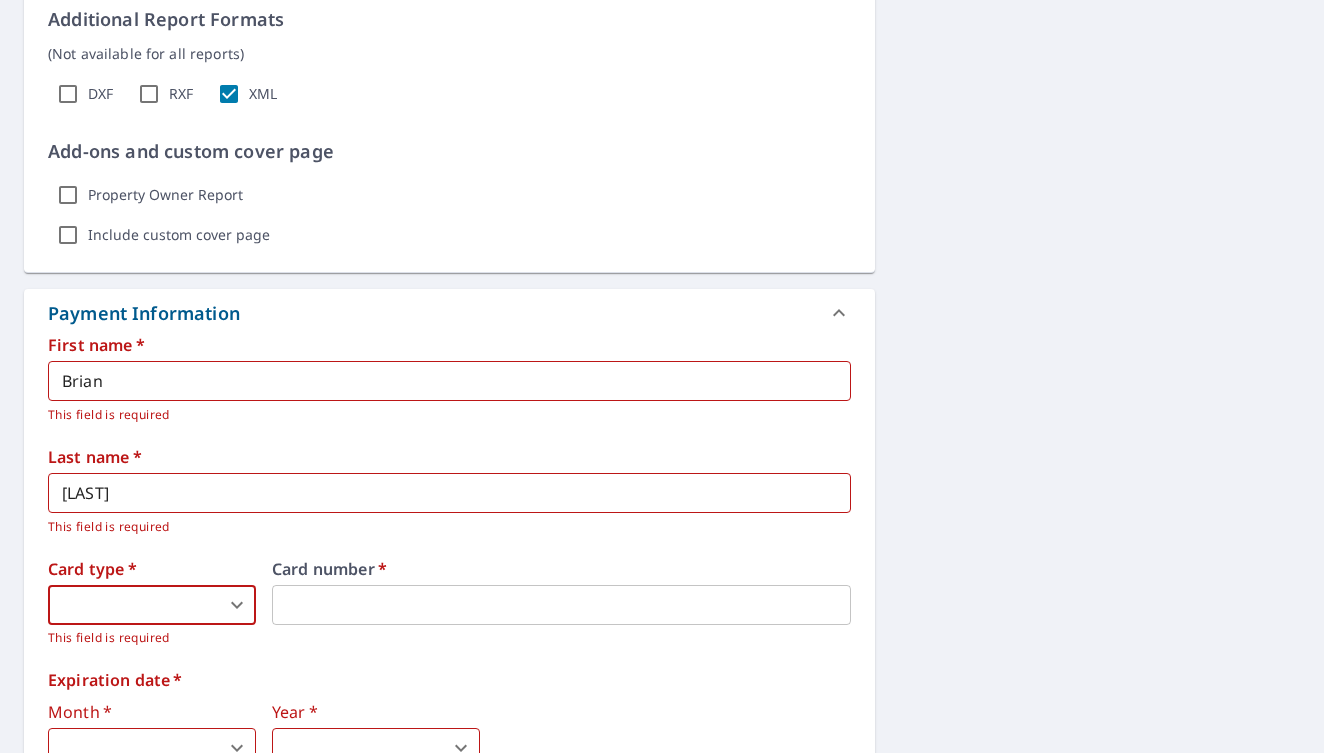 click on "BH BH
Dashboard Order History Cancel Order BH Dashboard / Finalize Order Finalize Order 1880 Harpswell Neck Rd Harpswell, ME 04079 Aerial Road A standard road map Aerial A detailed look from above Labels Labels 250 feet 50 m © 2025 TomTom, © Vexcel Imaging, © 2025 Microsoft Corporation,  © OpenStreetMap Terms PROPERTY TYPE Residential BUILDING ID 1880 Harpswell Neck Rd, Harpswell, ME, 04079 Changes to structures in last 4 years ( renovations, additions, etc. ) Include Special Instructions x ​ Claim Information Claim number ​ Claim information ​ PO number ​ Date of loss ​ Cat ID ​ Email Recipients Your reports will be sent to  brian.horgan@ymail.com.  Edit Contact Information. Send a copy of the report to: ​ Substitutions and Customization Roof measurement report substitutions If a Residential/Multi-Family Report is unavailable send me a Commercial Report: Yes No Ask If a Full House is unavailable, send me a Roof Only: Yes No Ask Yes No Ask Yes No Ask Additional Report Formats DXF RXF *" at bounding box center [662, 376] 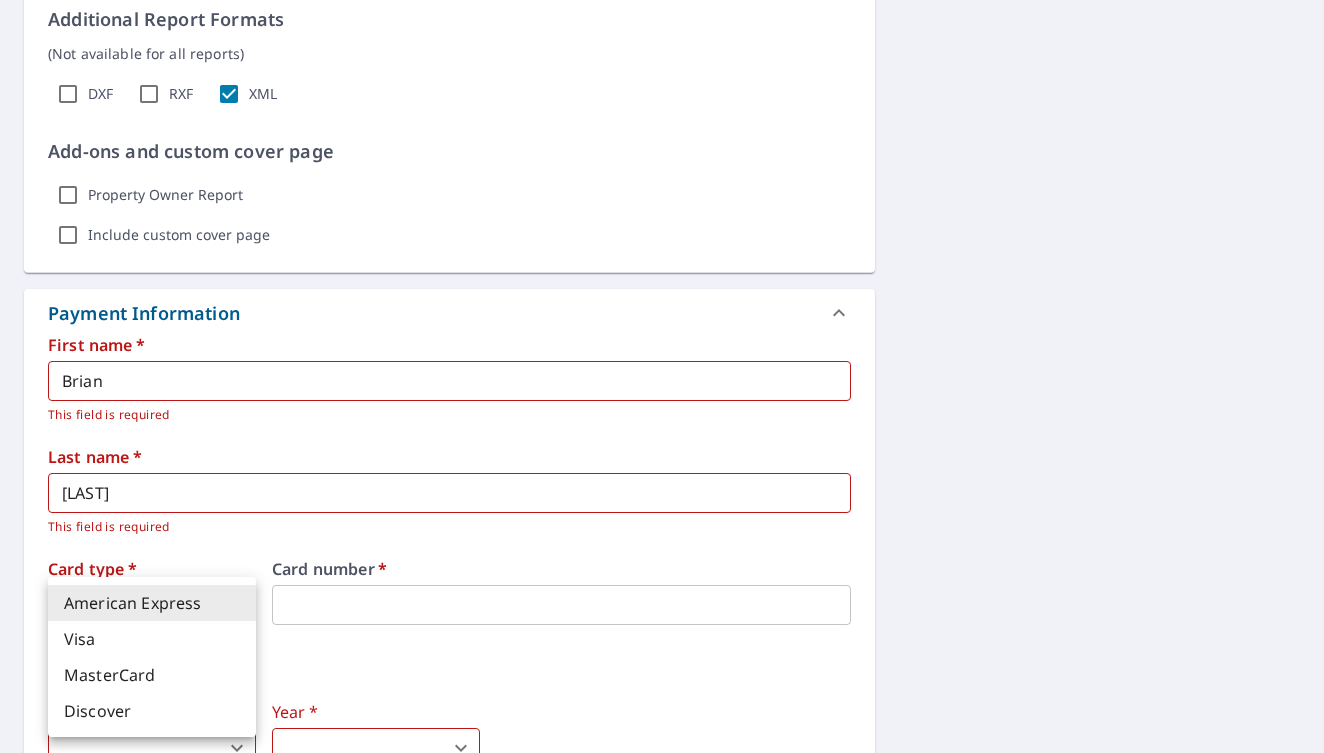 click on "MasterCard" at bounding box center [152, 675] 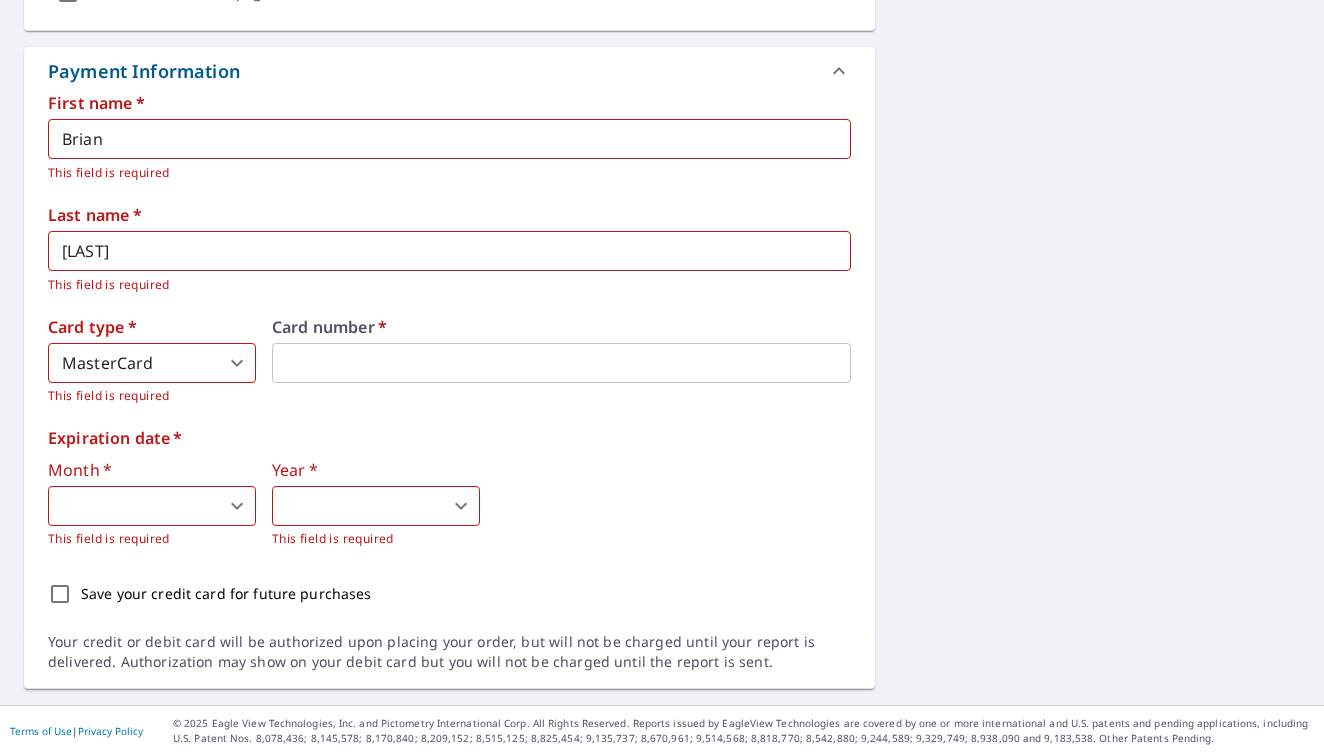 scroll, scrollTop: 1592, scrollLeft: 0, axis: vertical 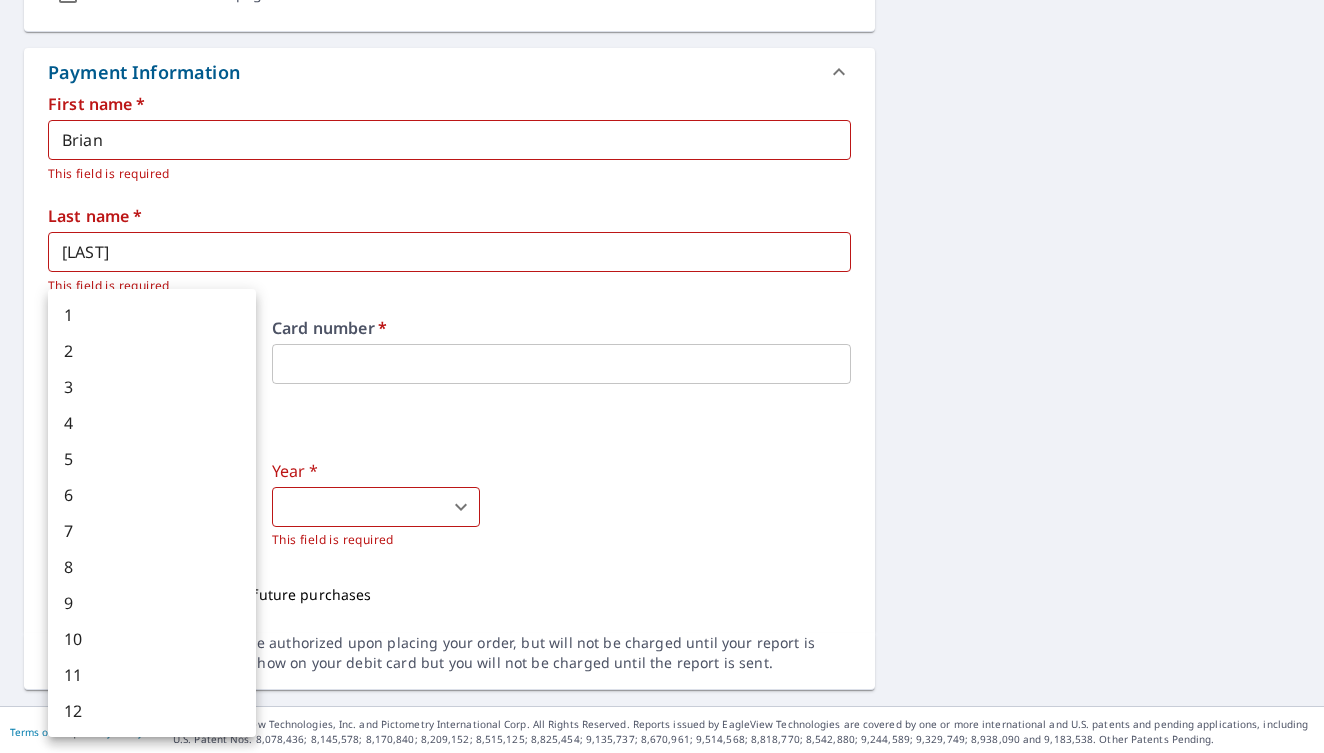 click on "BH BH
Dashboard Order History Cancel Order BH Dashboard / Finalize Order Finalize Order 1880 Harpswell Neck Rd Harpswell, ME 04079 Aerial Road A standard road map Aerial A detailed look from above Labels Labels 250 feet 50 m © 2025 TomTom, © Vexcel Imaging, © 2025 Microsoft Corporation,  © OpenStreetMap Terms PROPERTY TYPE Residential BUILDING ID 1880 Harpswell Neck Rd, Harpswell, ME, 04079 Changes to structures in last 4 years ( renovations, additions, etc. ) Include Special Instructions x ​ Claim Information Claim number ​ Claim information ​ PO number ​ Date of loss ​ Cat ID ​ Email Recipients Your reports will be sent to  brian.horgan@ymail.com.  Edit Contact Information. Send a copy of the report to: ​ Substitutions and Customization Roof measurement report substitutions If a Residential/Multi-Family Report is unavailable send me a Commercial Report: Yes No Ask If a Full House is unavailable, send me a Roof Only: Yes No Ask Yes No Ask Yes No Ask Additional Report Formats DXF RXF *" at bounding box center (662, 376) 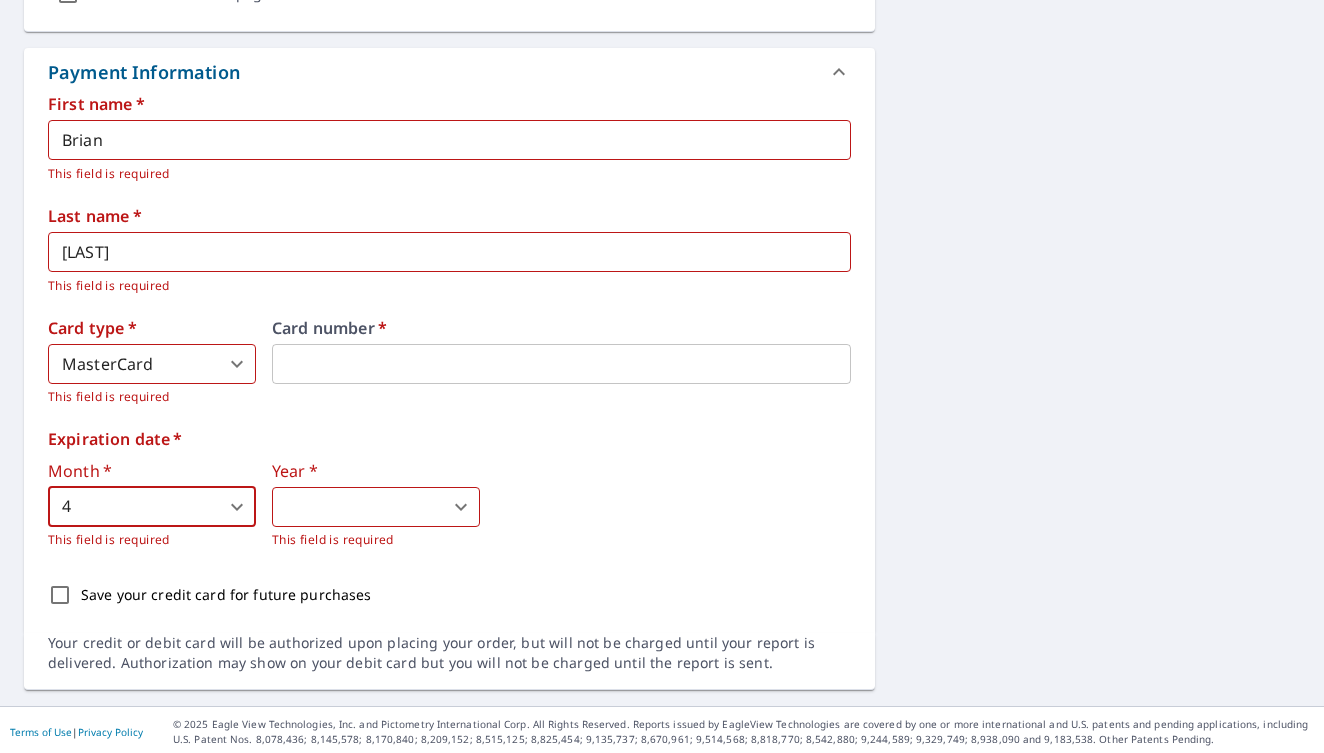 click on "BH BH
Dashboard Order History Cancel Order BH Dashboard / Finalize Order Finalize Order 1880 Harpswell Neck Rd Harpswell, ME 04079 Aerial Road A standard road map Aerial A detailed look from above Labels Labels 250 feet 50 m © 2025 TomTom, © Vexcel Imaging, © 2025 Microsoft Corporation,  © OpenStreetMap Terms PROPERTY TYPE Residential BUILDING ID 1880 Harpswell Neck Rd, Harpswell, ME, 04079 Changes to structures in last 4 years ( renovations, additions, etc. ) Include Special Instructions x ​ Claim Information Claim number ​ Claim information ​ PO number ​ Date of loss ​ Cat ID ​ Email Recipients Your reports will be sent to  brian.horgan@ymail.com.  Edit Contact Information. Send a copy of the report to: ​ Substitutions and Customization Roof measurement report substitutions If a Residential/Multi-Family Report is unavailable send me a Commercial Report: Yes No Ask If a Full House is unavailable, send me a Roof Only: Yes No Ask Yes No Ask Yes No Ask Additional Report Formats DXF RXF *" at bounding box center (662, 376) 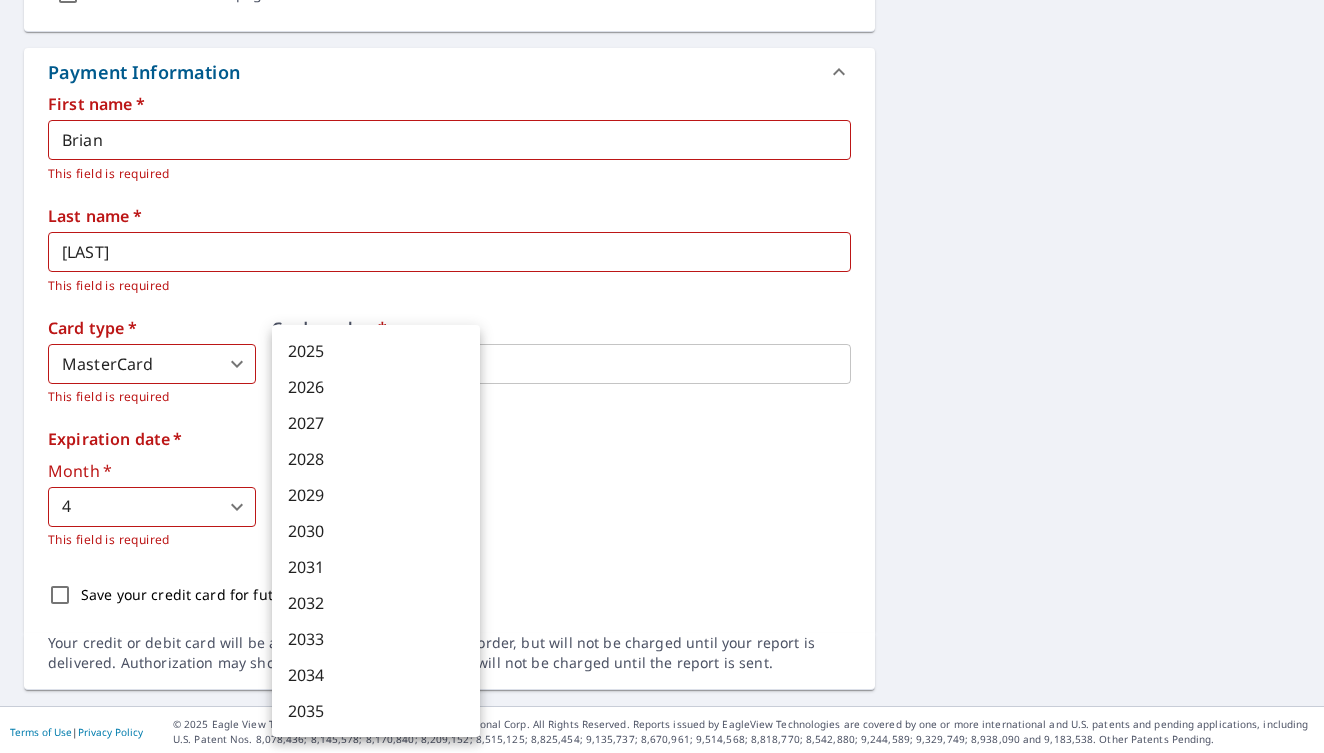 click on "2026" at bounding box center (376, 387) 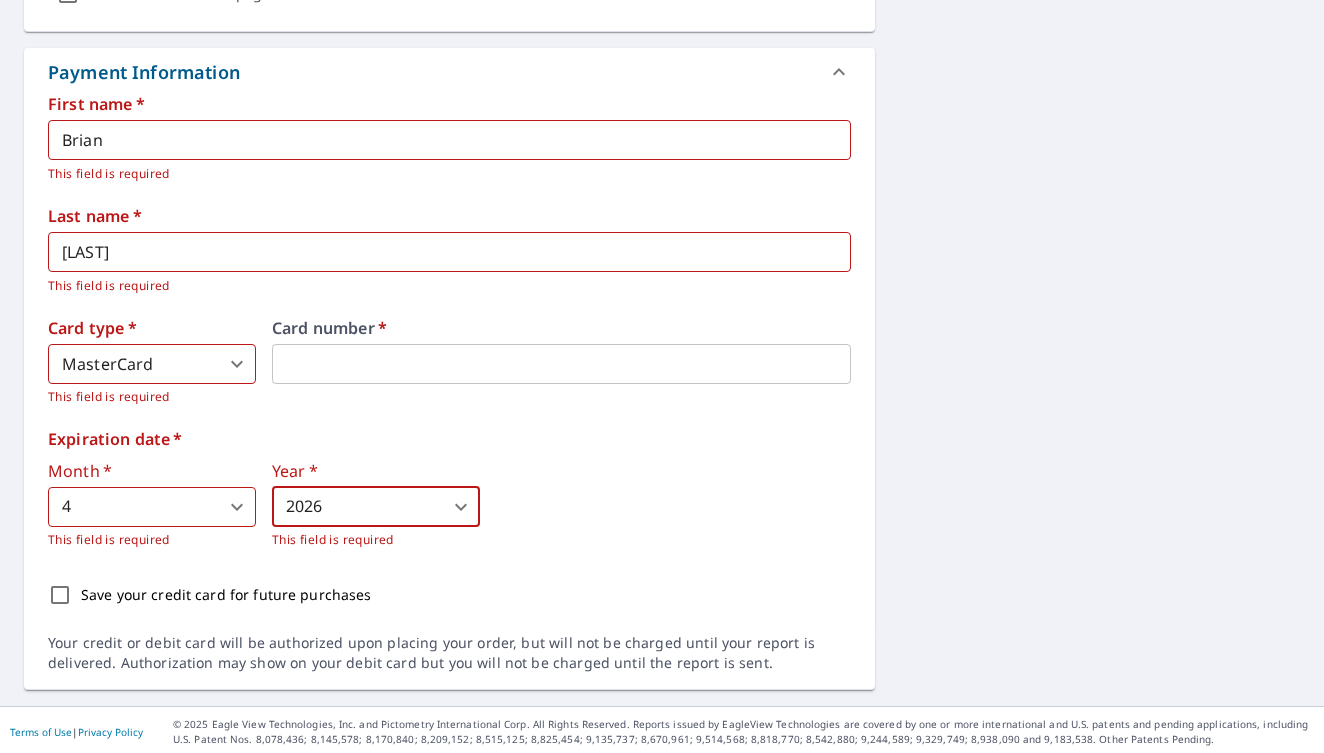 click on "Save your credit card for future purchases" at bounding box center [449, 595] 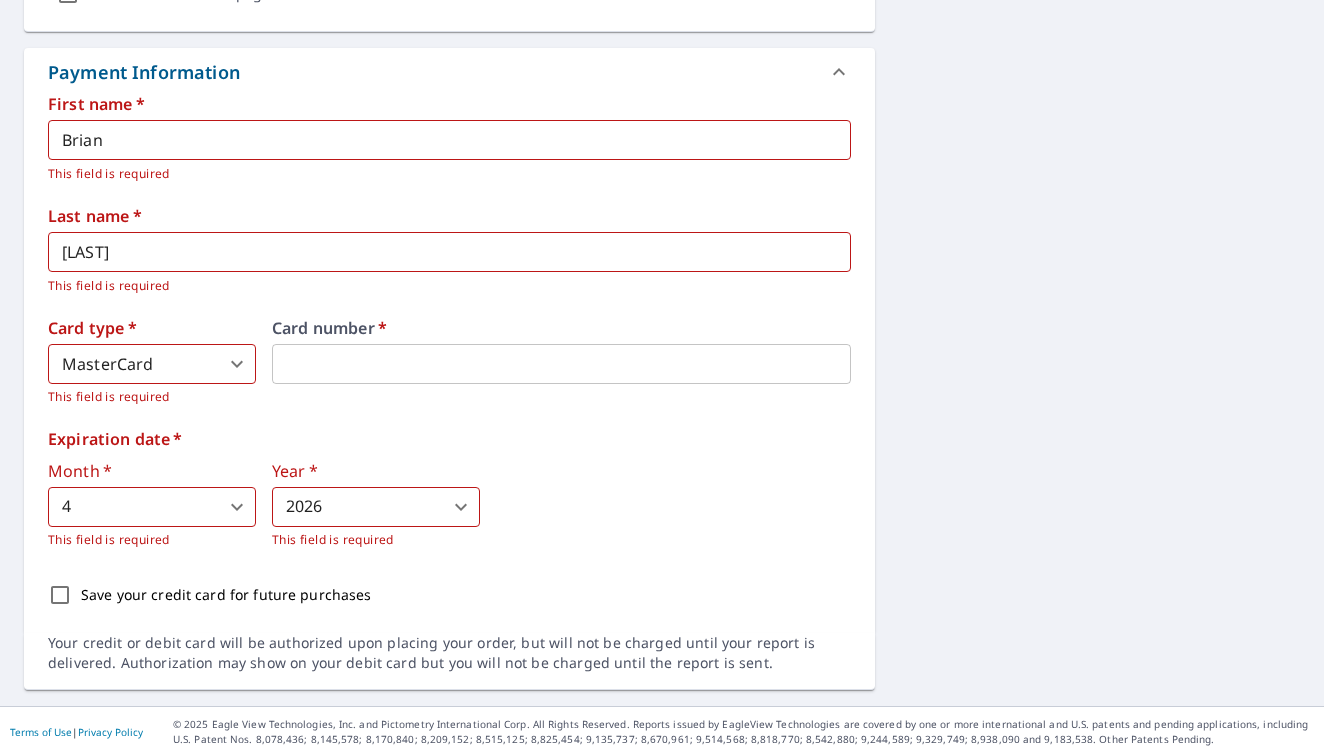 scroll, scrollTop: 0, scrollLeft: 0, axis: both 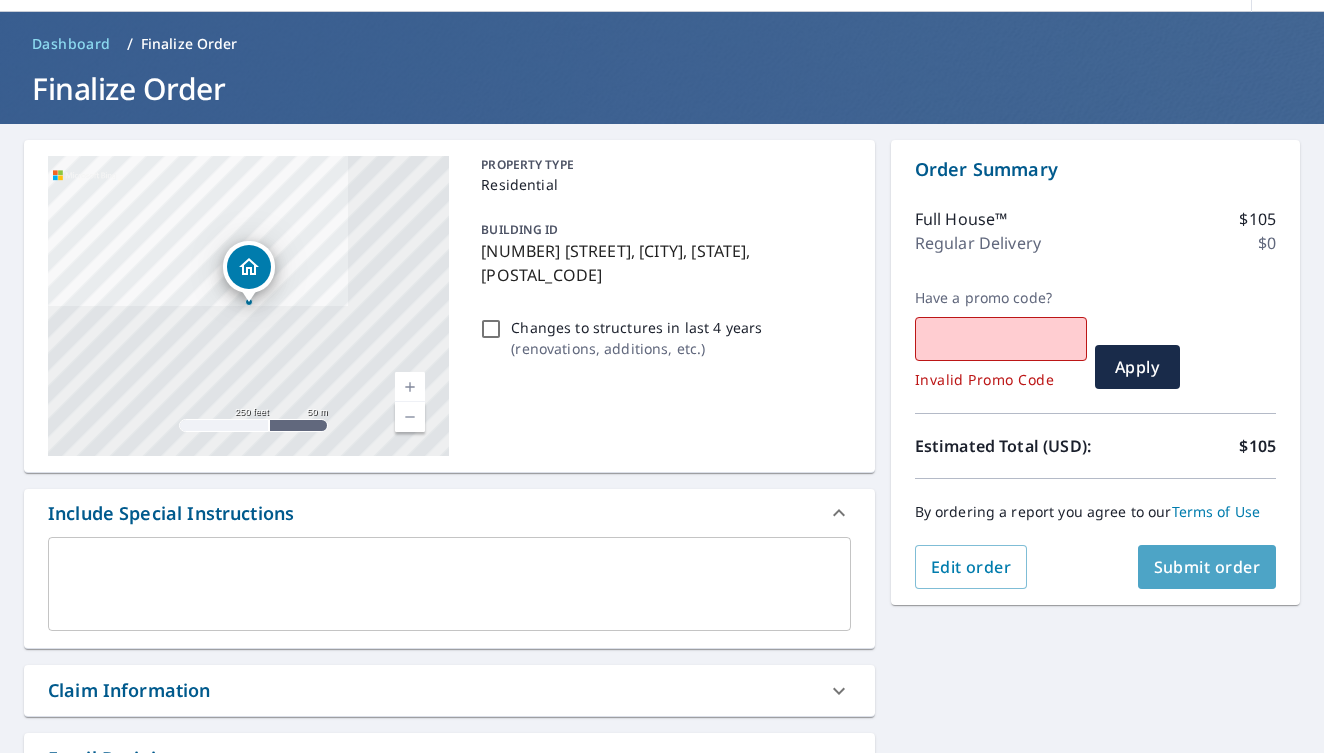 click on "Submit order" at bounding box center [1207, 567] 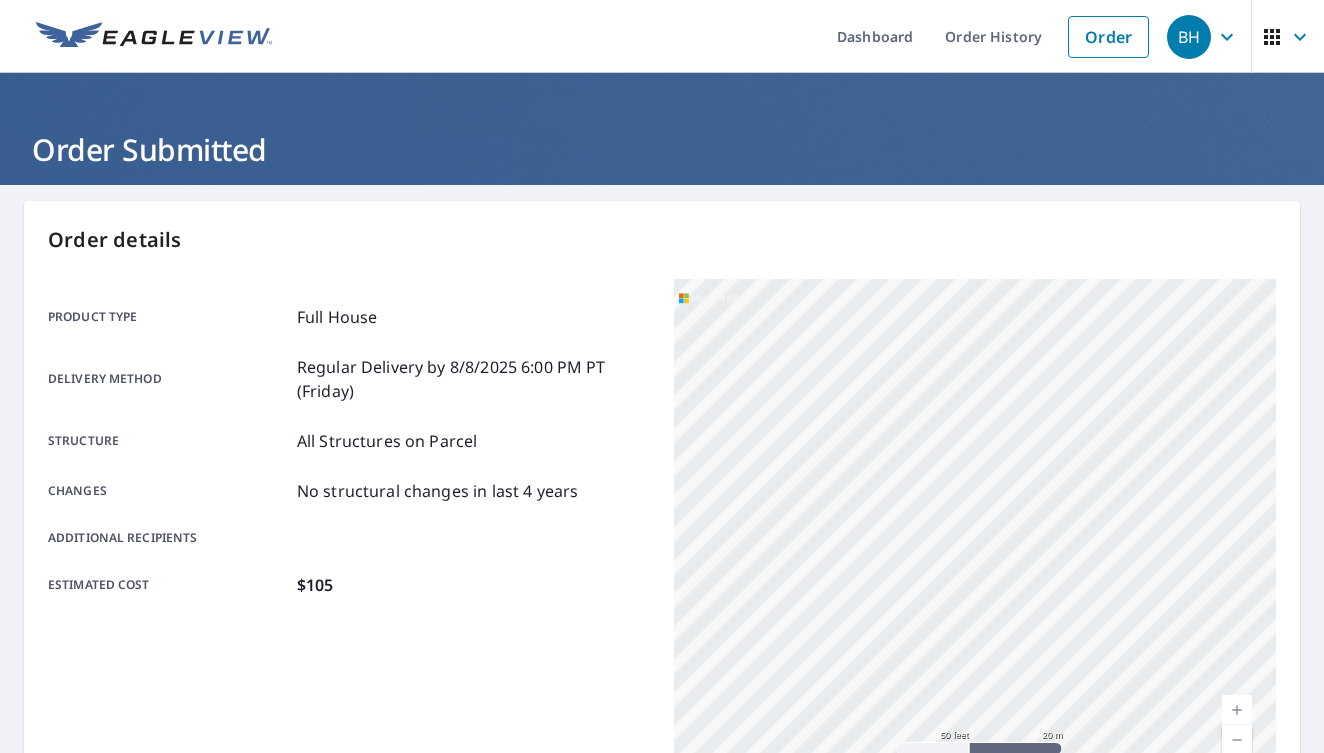 scroll, scrollTop: 0, scrollLeft: 0, axis: both 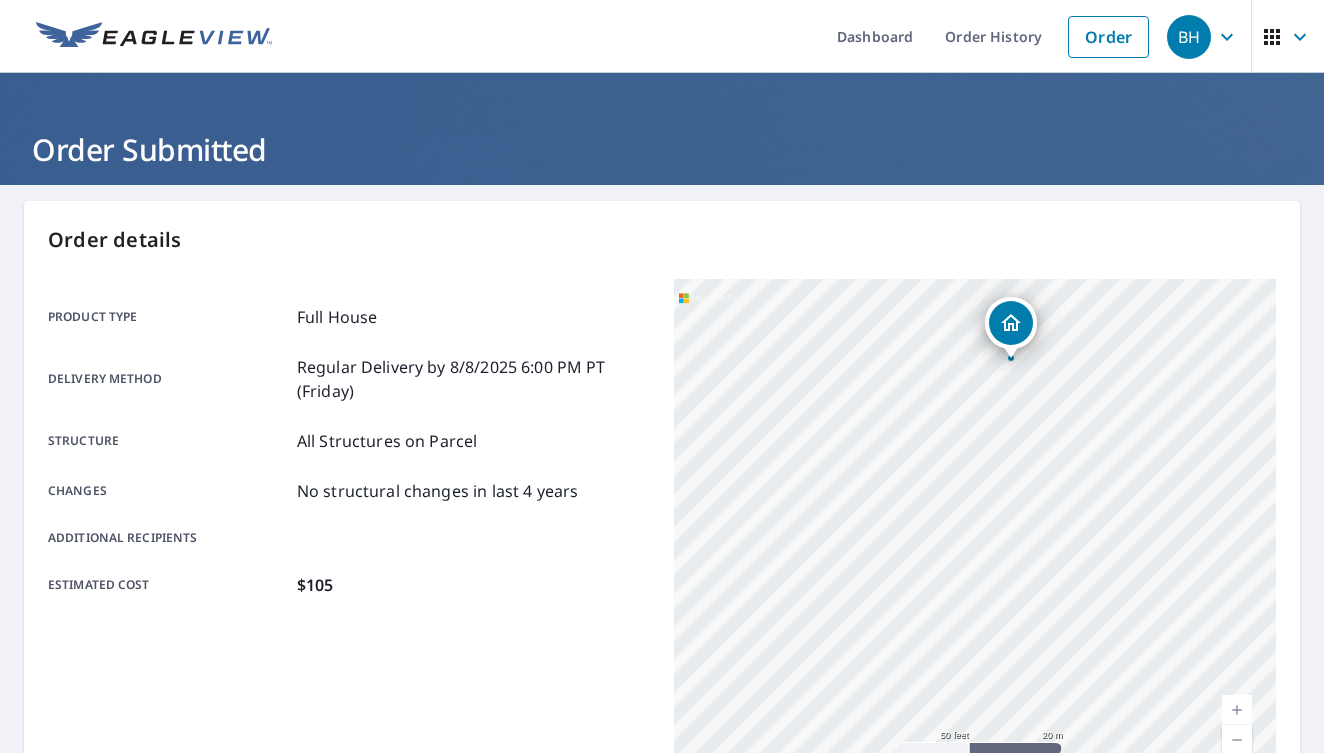 drag, startPoint x: 1064, startPoint y: 421, endPoint x: 827, endPoint y: 669, distance: 343.03497 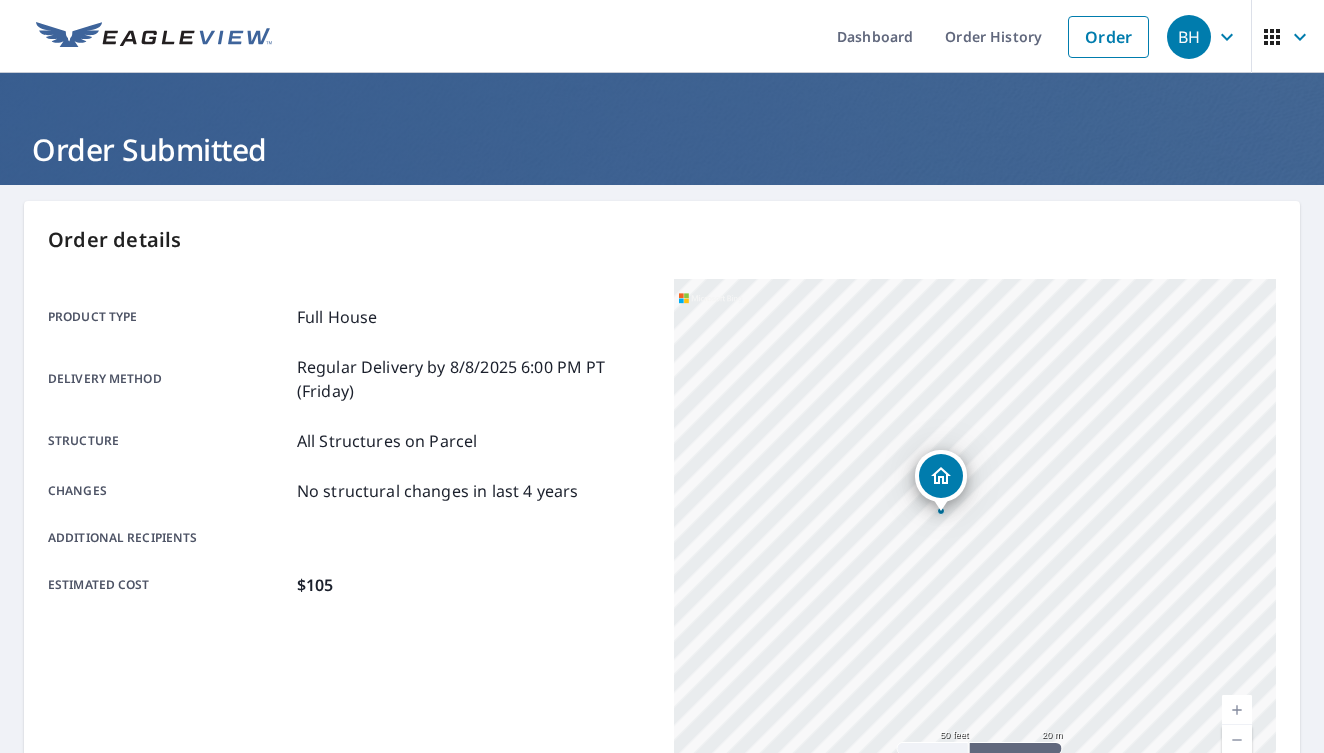 drag, startPoint x: 957, startPoint y: 487, endPoint x: 883, endPoint y: 647, distance: 176.28386 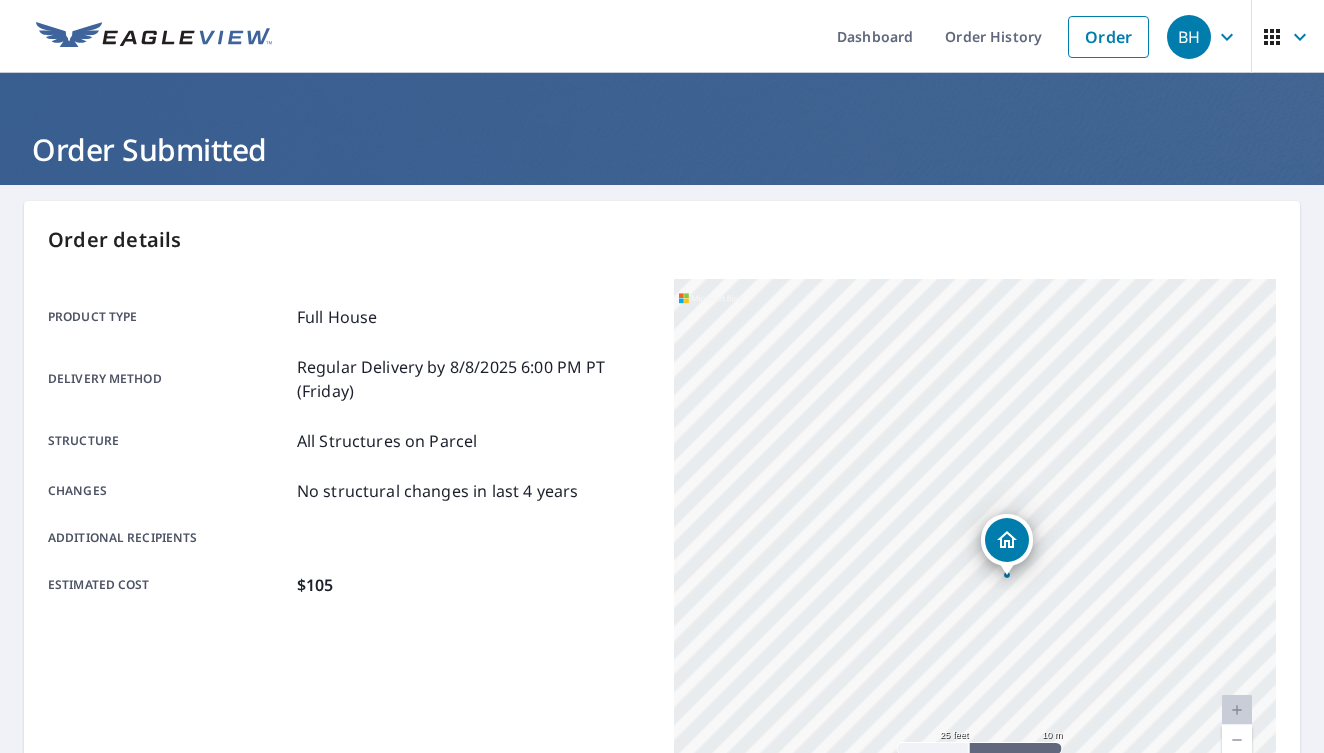 drag, startPoint x: 875, startPoint y: 582, endPoint x: 914, endPoint y: 685, distance: 110.13628 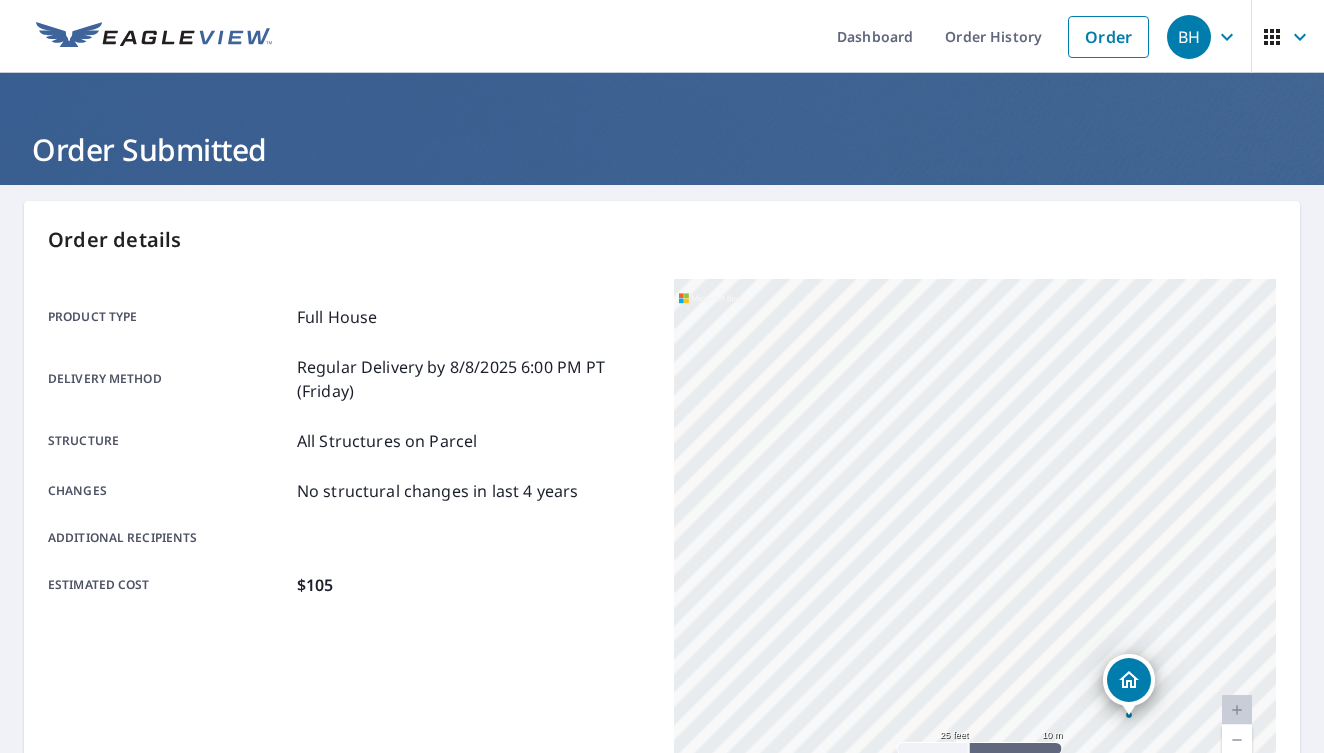 drag, startPoint x: 888, startPoint y: 481, endPoint x: 1010, endPoint y: 621, distance: 185.69868 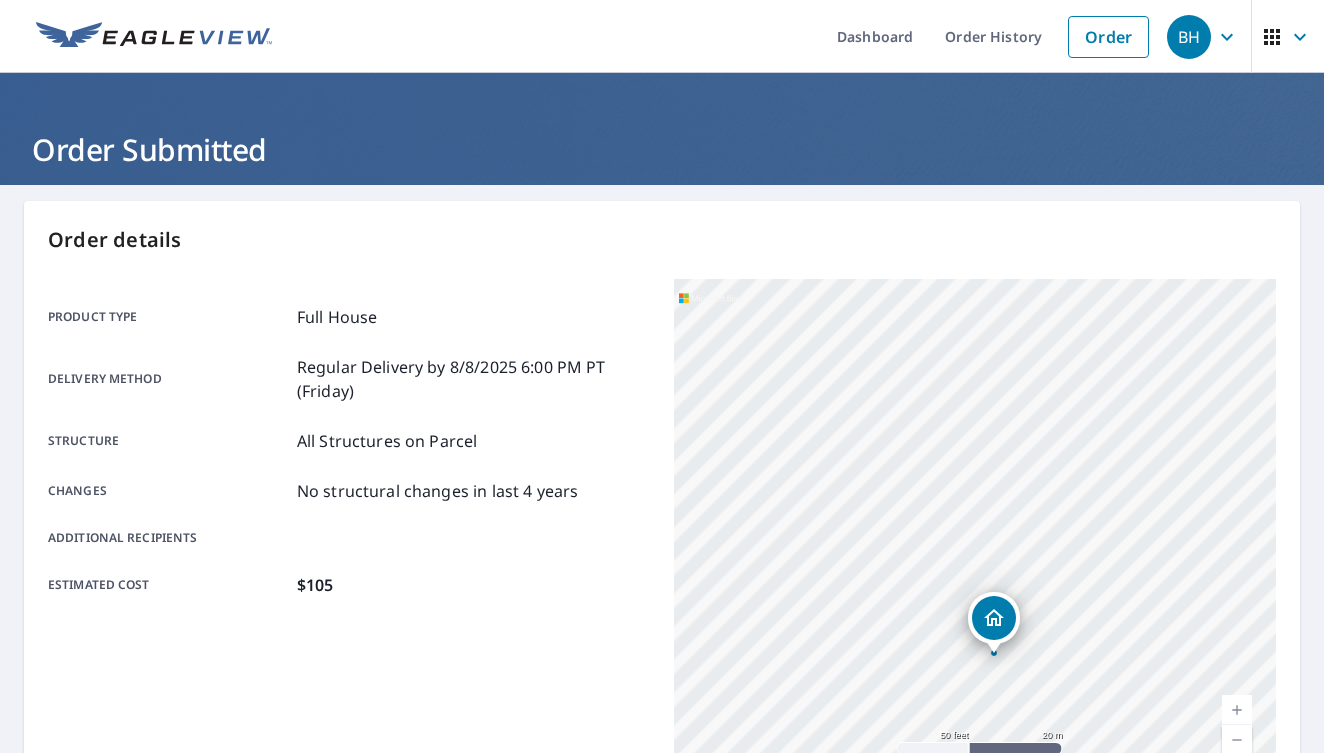 click on "1880 Harpswell Neck Rd Harpswell, ME 04079" at bounding box center (975, 529) 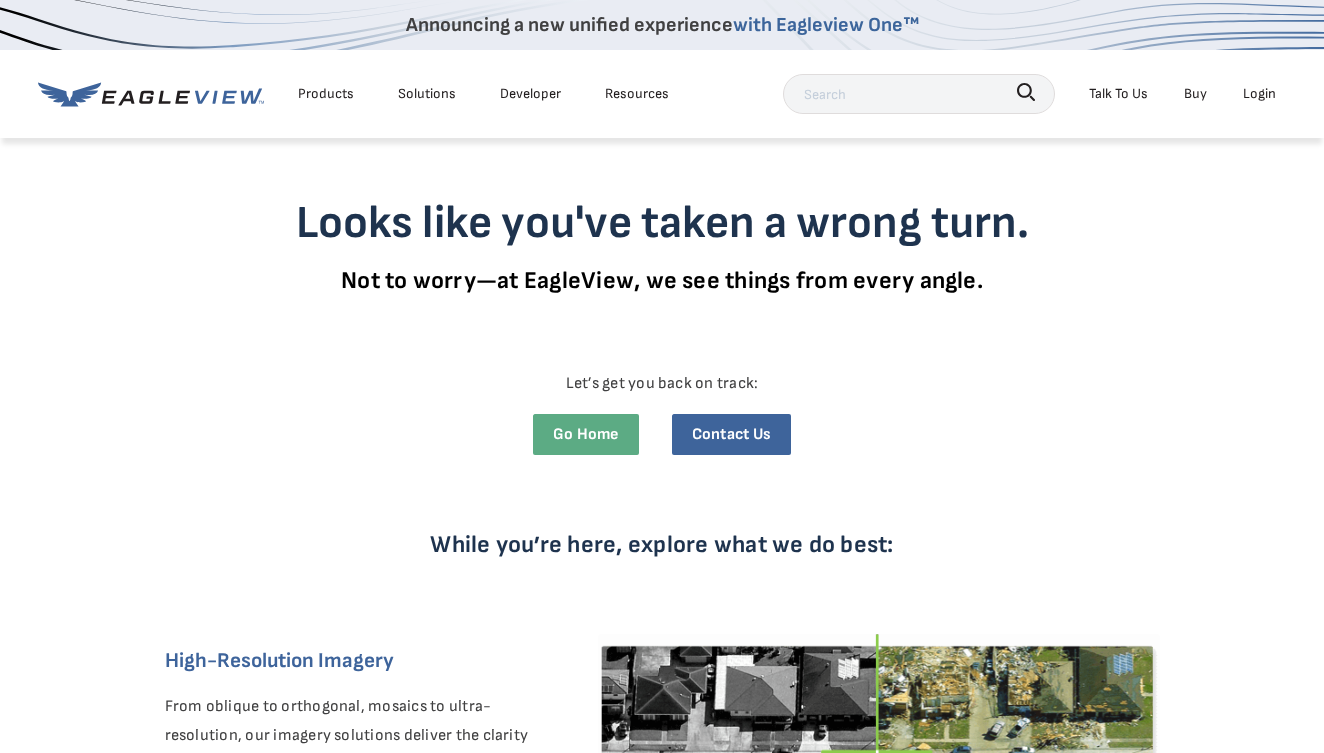 scroll, scrollTop: 0, scrollLeft: 0, axis: both 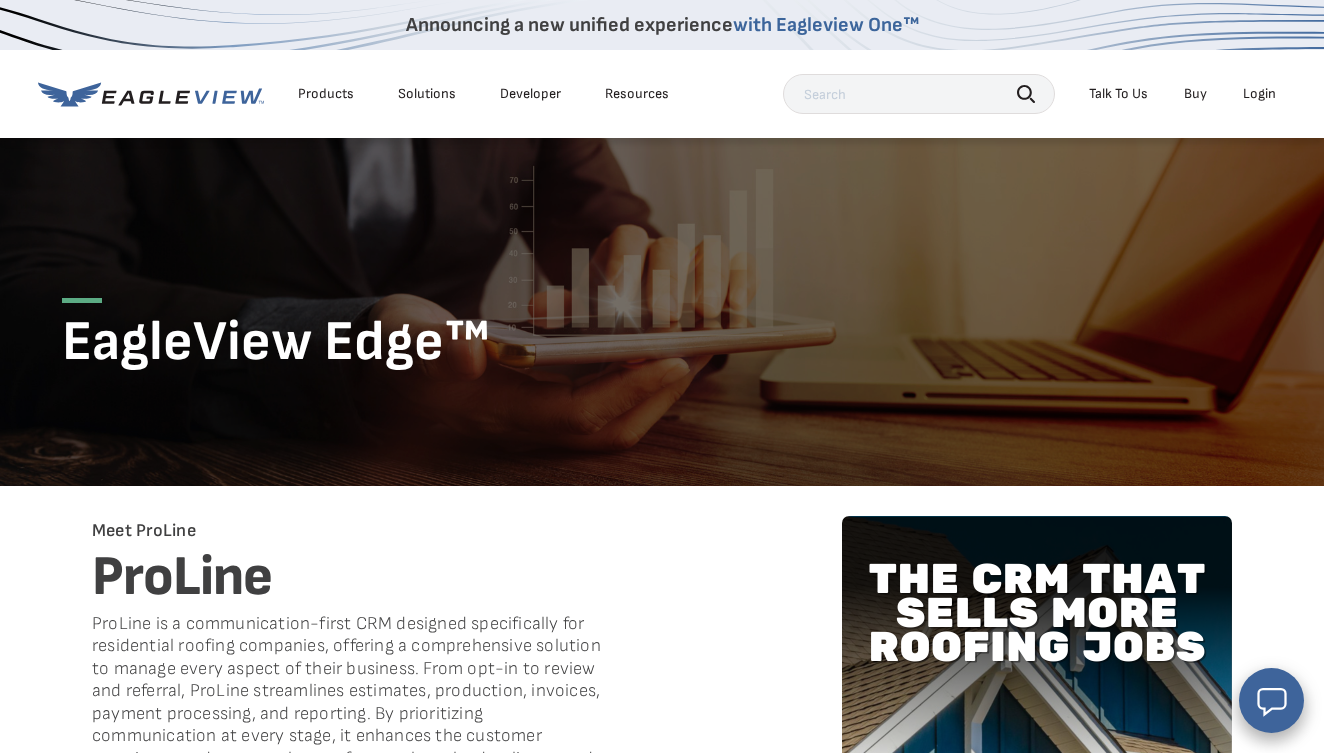 click on "Developer" at bounding box center [530, 94] 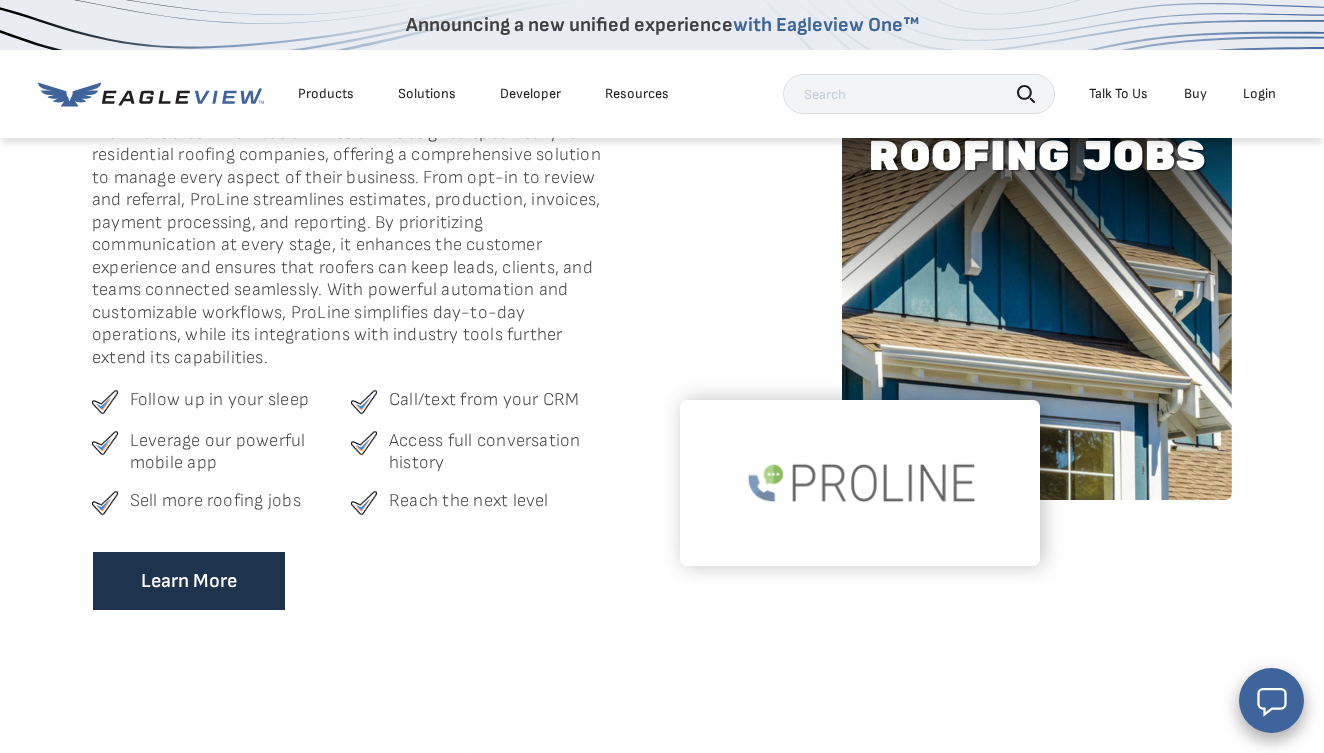 scroll, scrollTop: 494, scrollLeft: 0, axis: vertical 